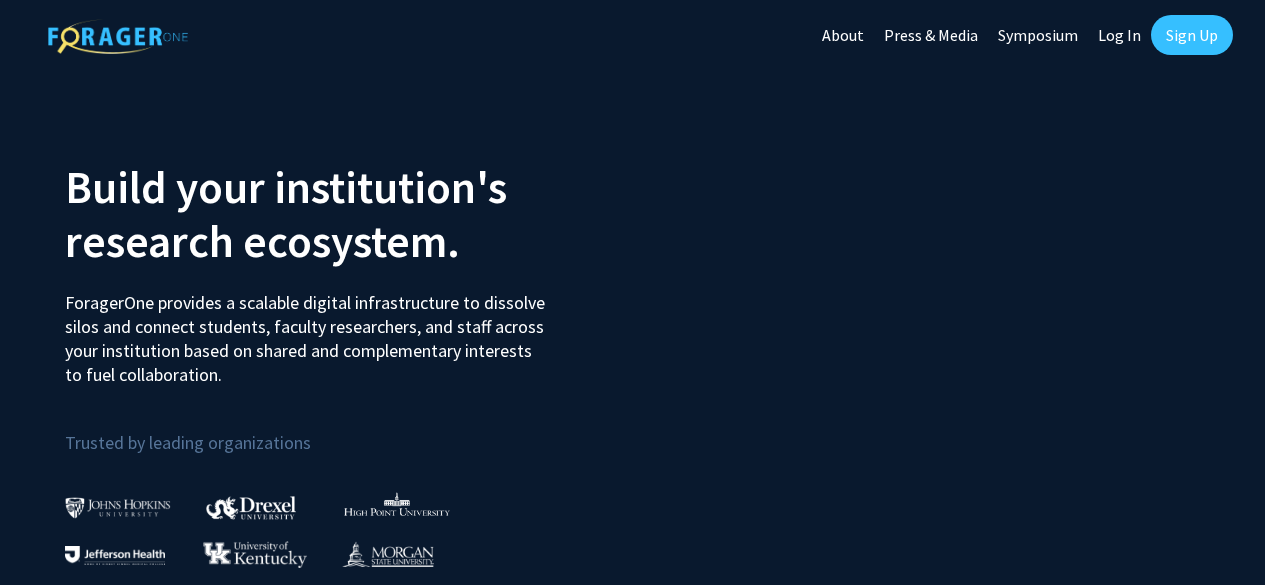 scroll, scrollTop: 0, scrollLeft: 0, axis: both 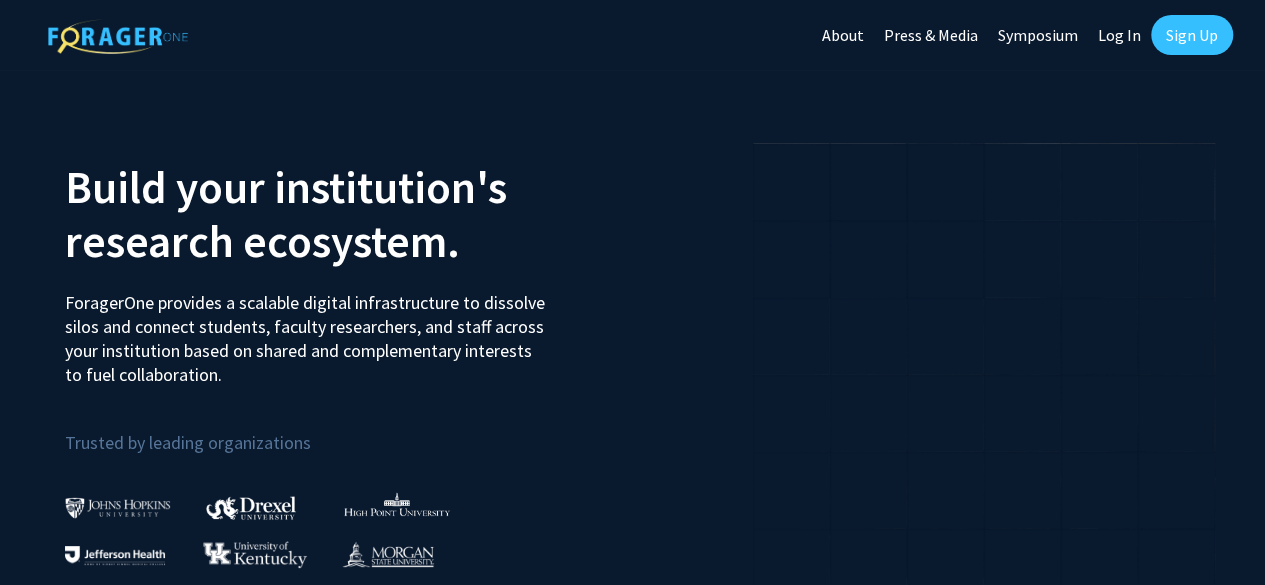 click on "Log In" 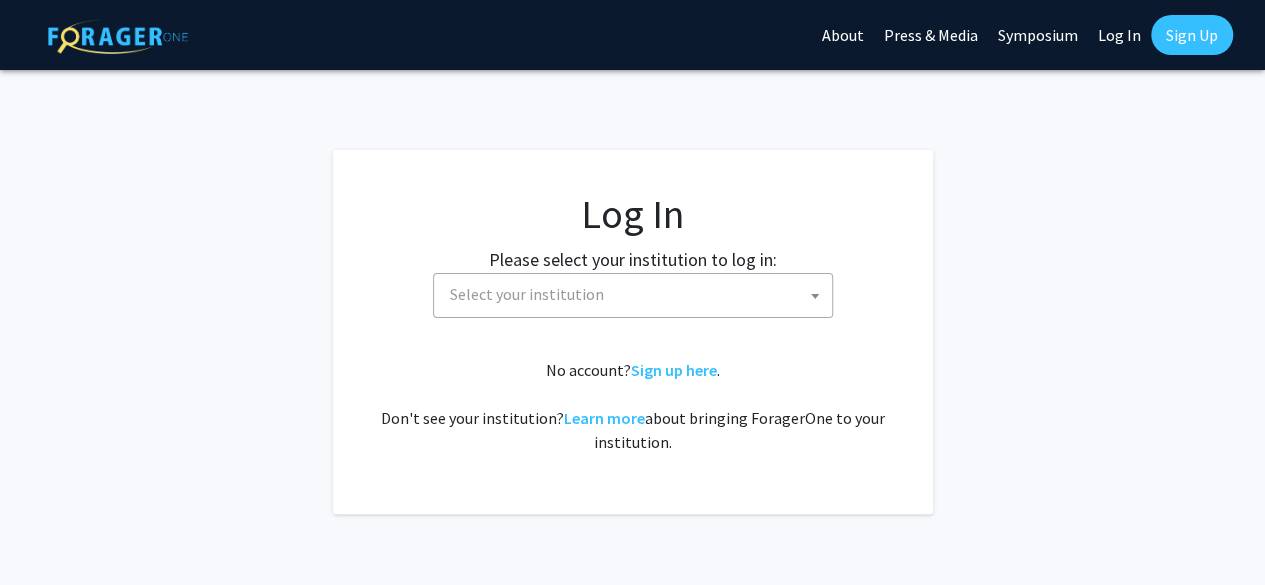 click on "Log In Please select your institution to log in: [GEOGRAPHIC_DATA] [GEOGRAPHIC_DATA] [PERSON_NAME][GEOGRAPHIC_DATA] [PERSON_NAME][GEOGRAPHIC_DATA] [GEOGRAPHIC_DATA] [GEOGRAPHIC_DATA] [GEOGRAPHIC_DATA][US_STATE] [GEOGRAPHIC_DATA] [GEOGRAPHIC_DATA] [GEOGRAPHIC_DATA] and Affiliated Hospitals [GEOGRAPHIC_DATA] [PERSON_NAME][GEOGRAPHIC_DATA][PERSON_NAME] [US_STATE][GEOGRAPHIC_DATA] [PERSON_NAME][GEOGRAPHIC_DATA] [PERSON_NAME] School of Medicine [PERSON_NAME][GEOGRAPHIC_DATA] [GEOGRAPHIC_DATA][US_STATE] [GEOGRAPHIC_DATA] [PERSON_NAME][GEOGRAPHIC_DATA] [GEOGRAPHIC_DATA][US_STATE] at Mānoa [GEOGRAPHIC_DATA][US_STATE][US_STATE][US_STATE] [PERSON_NAME][GEOGRAPHIC_DATA] Select your institution  No account?  Sign up here .   Don't see your institution?  Learn more  about bringing ForagerOne to your institution." 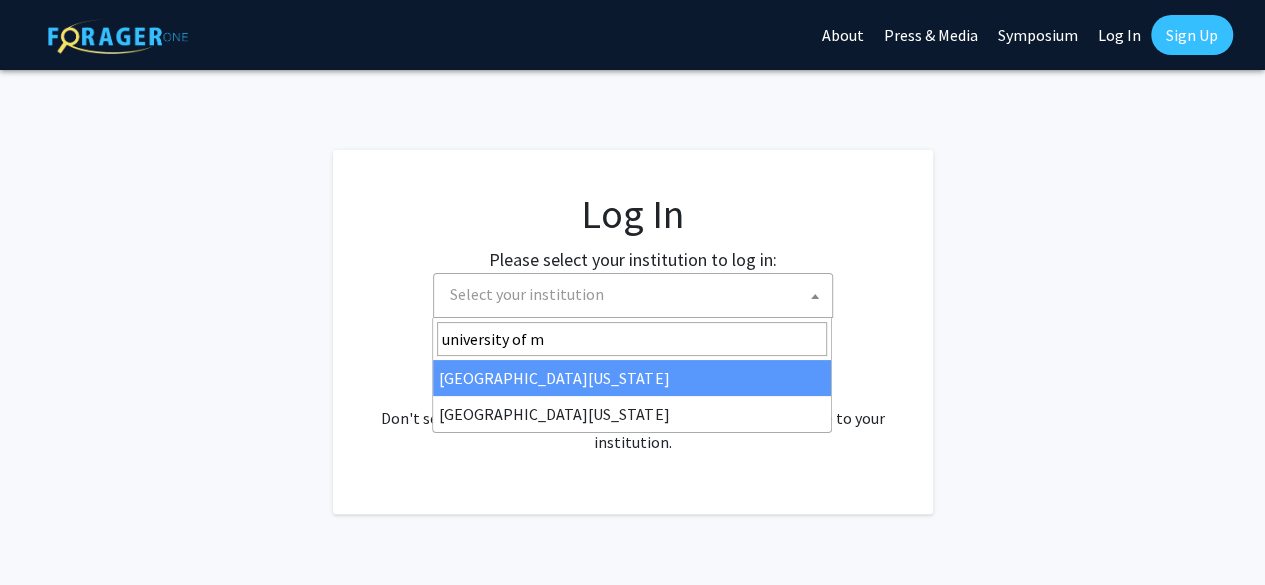 type on "university of m" 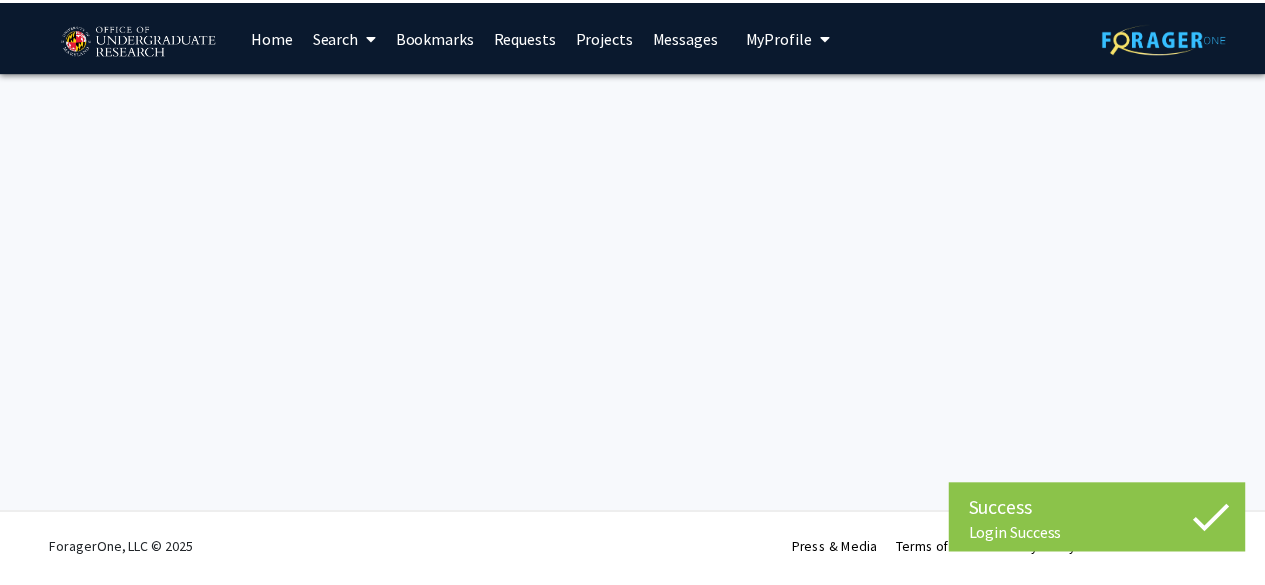 scroll, scrollTop: 0, scrollLeft: 0, axis: both 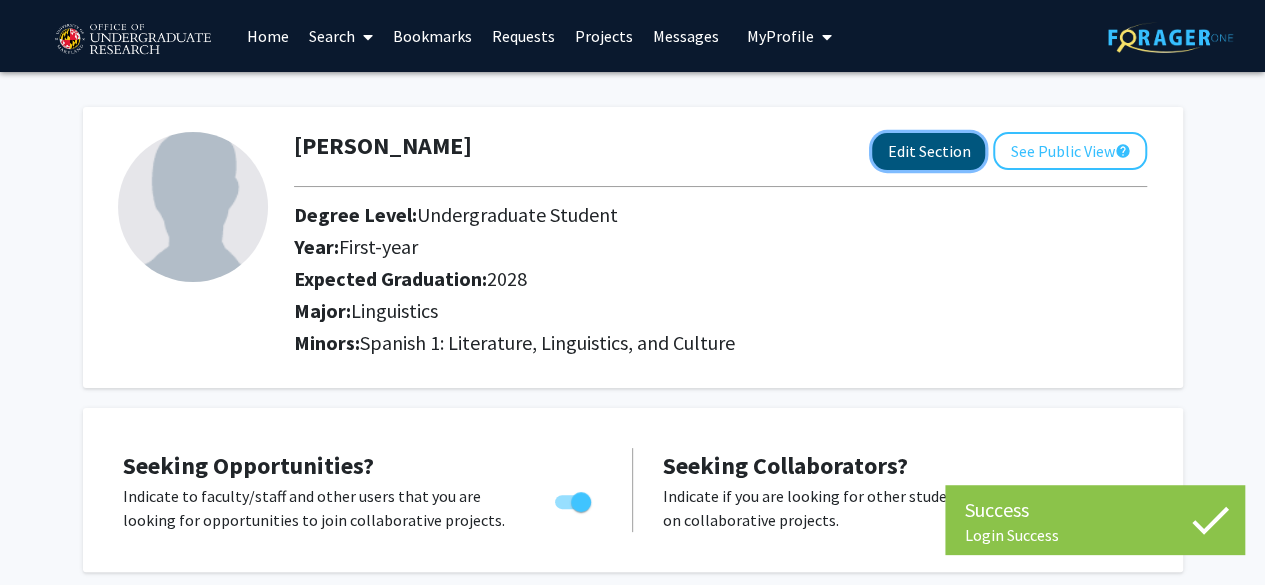click on "Edit Section" 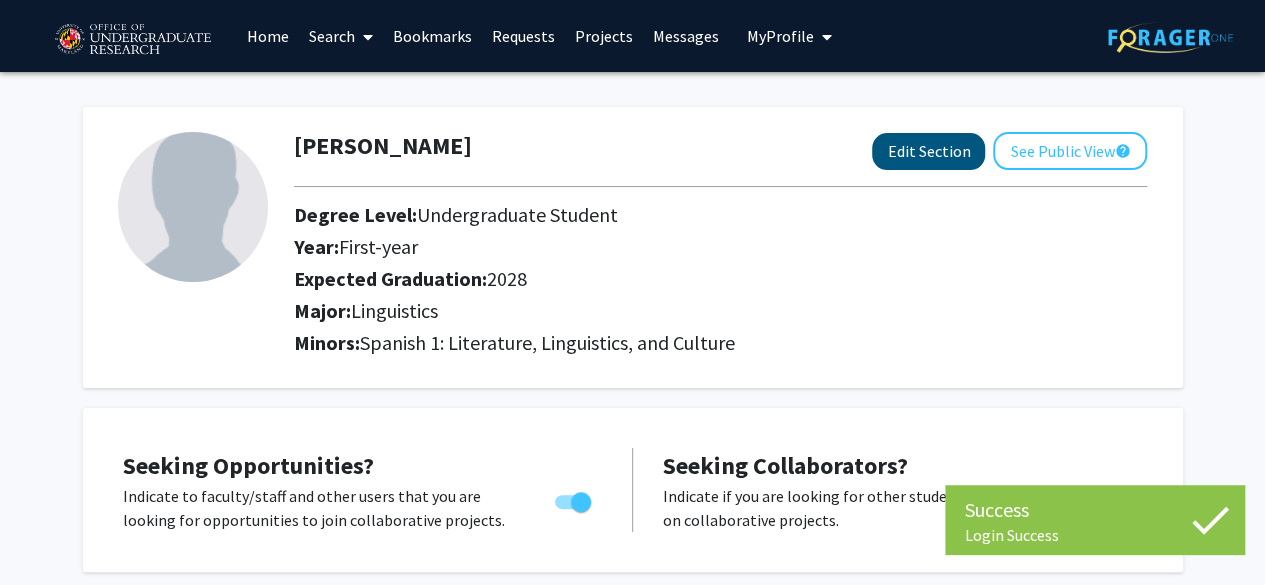 select on "first-year" 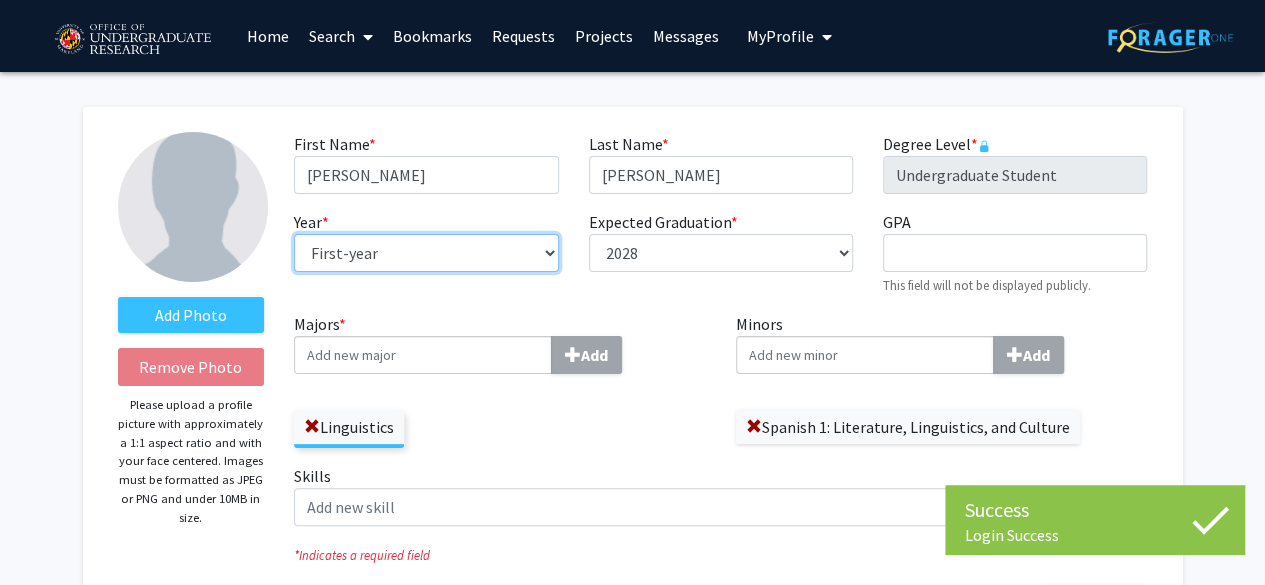 click on "---  First-year   Sophomore   Junior   Senior   Postbaccalaureate Certificate" at bounding box center [426, 253] 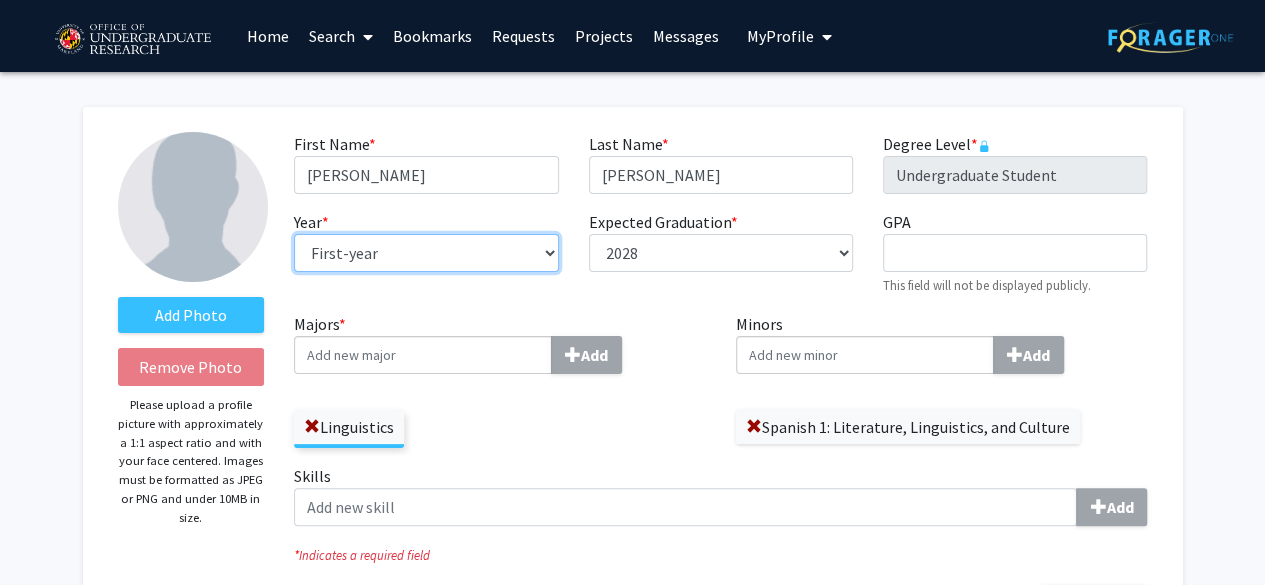 select on "sophomore" 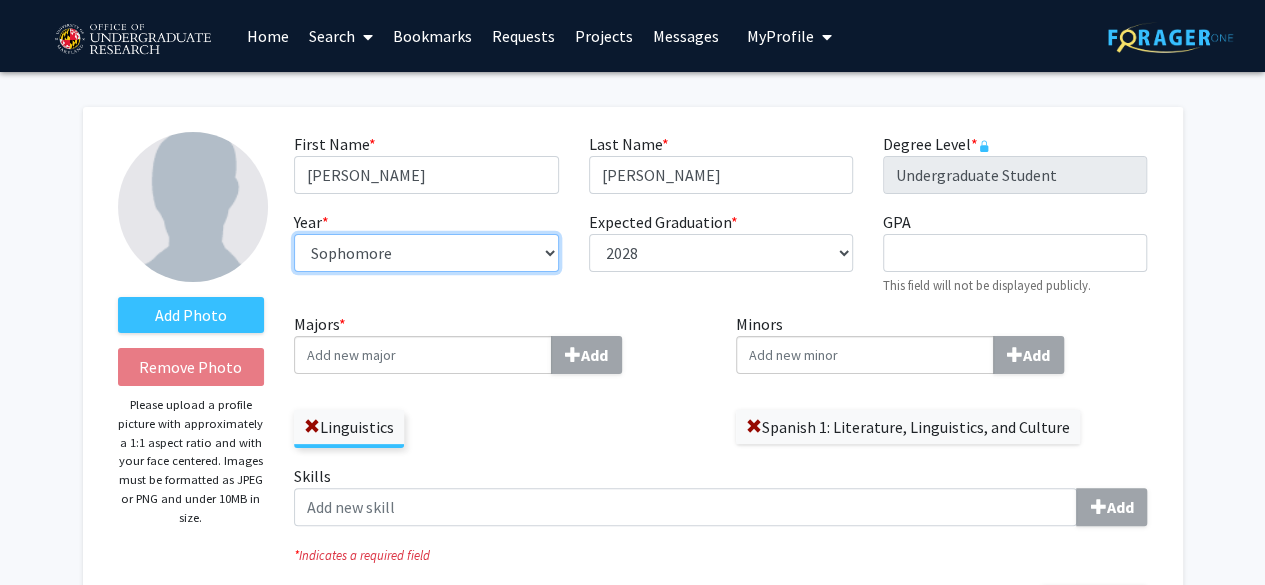 click on "---  First-year   Sophomore   Junior   Senior   Postbaccalaureate Certificate" at bounding box center (426, 253) 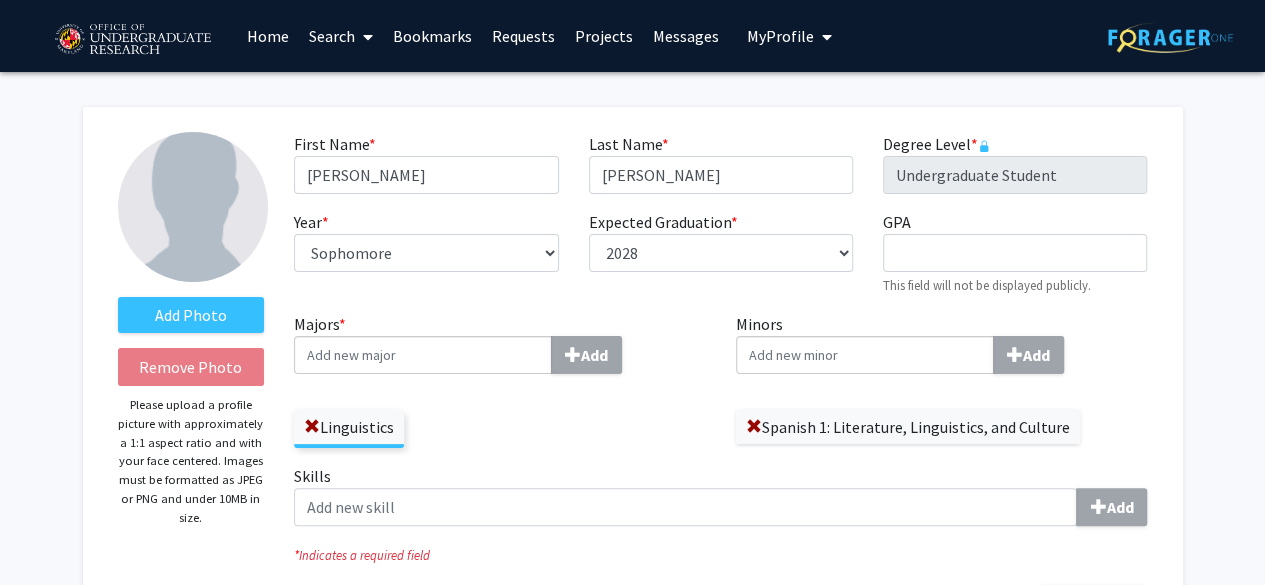 click on "Expected Graduation  * required ---  2018   2019   2020   2021   2022   2023   2024   2025   2026   2027   2028   2029   2030   2031" 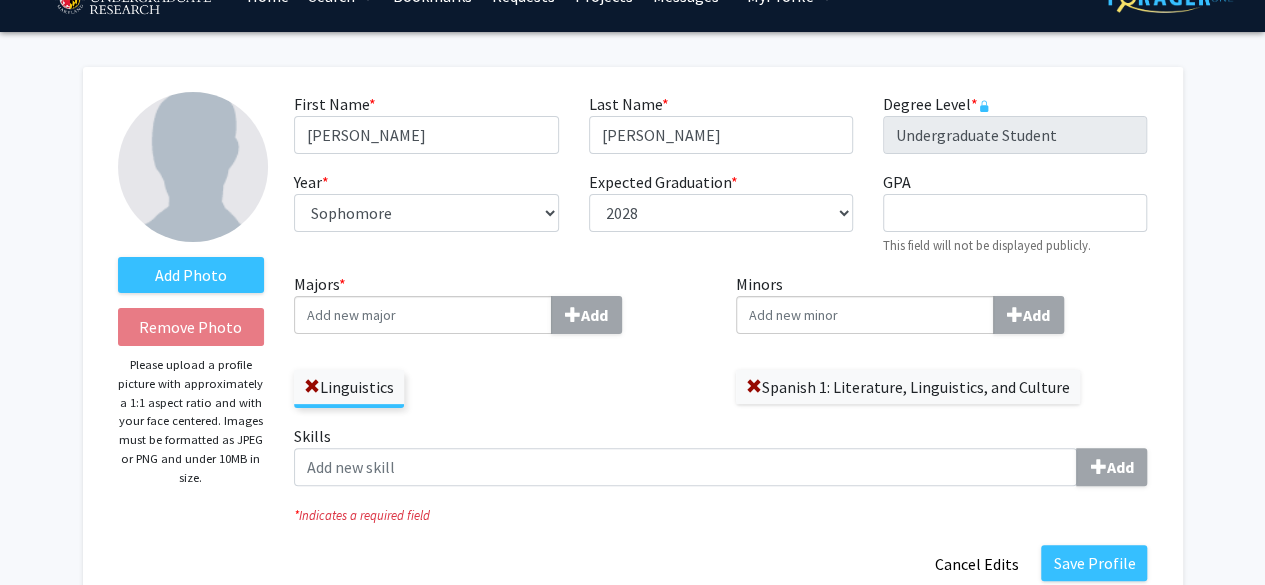 click on "Majors  * Add" at bounding box center (423, 315) 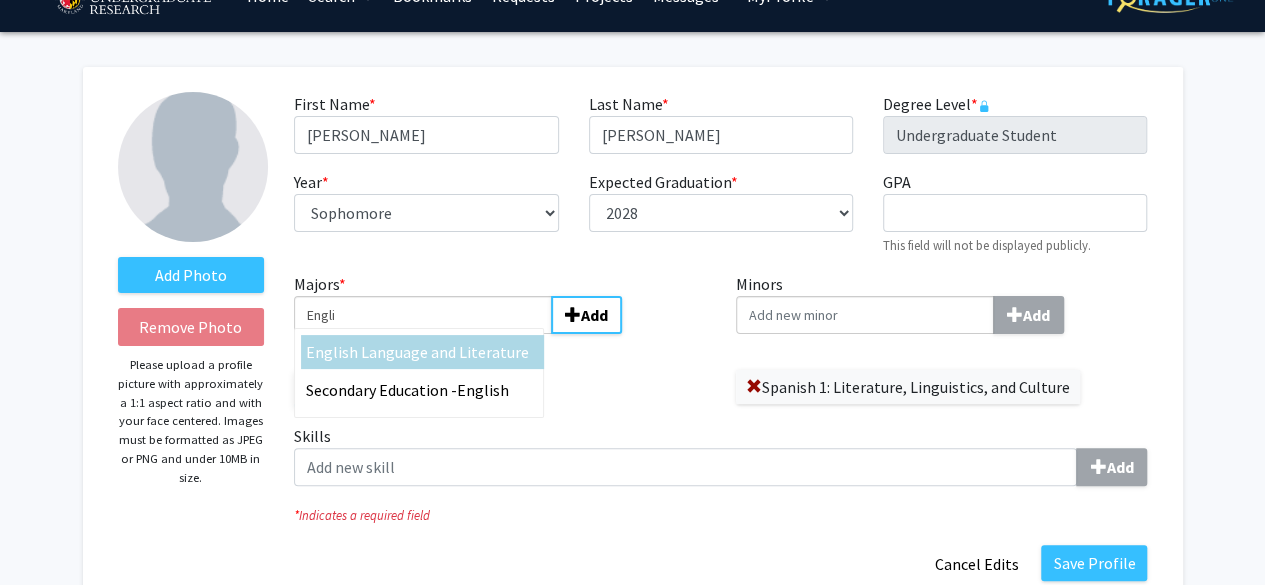 type on "Engli" 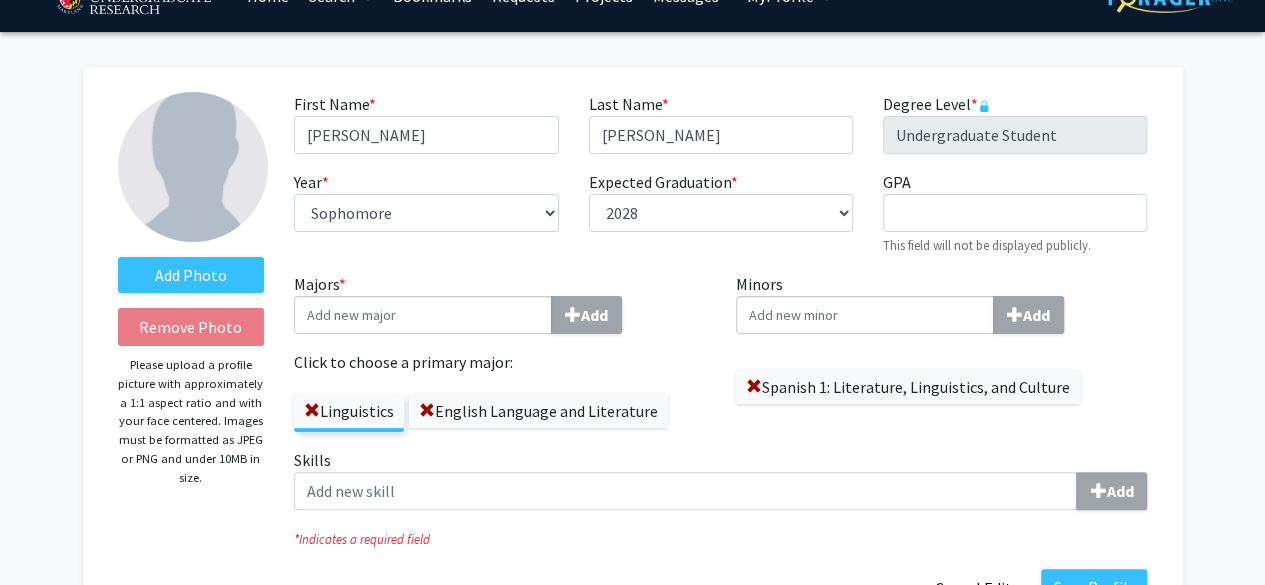 click on "Linguistics   English Language and Literature" 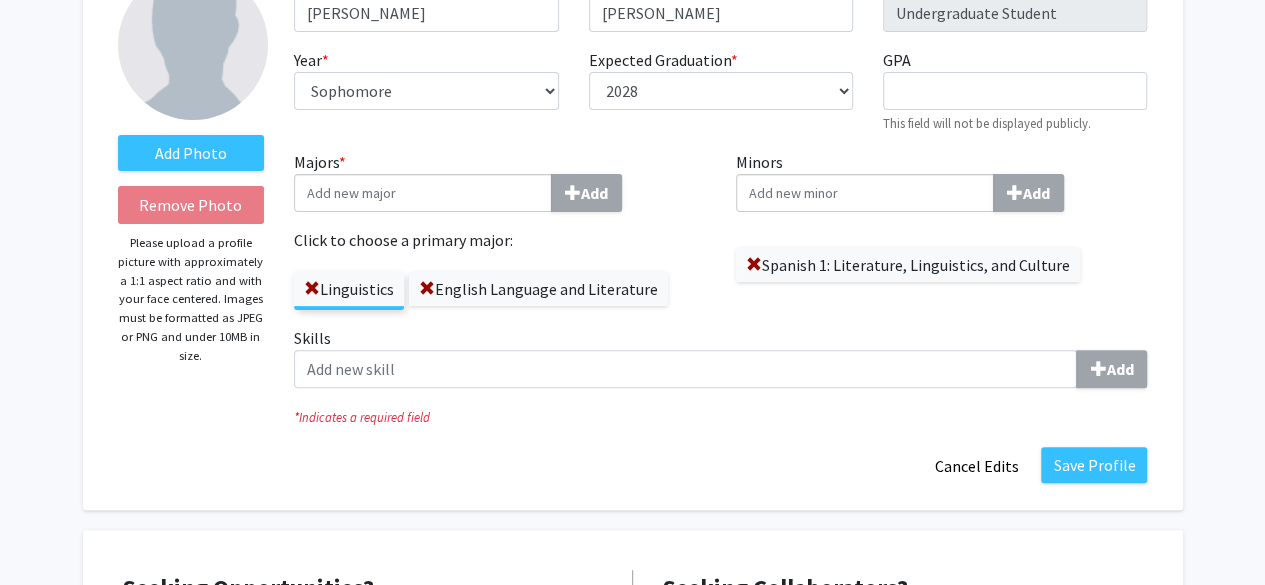 scroll, scrollTop: 200, scrollLeft: 0, axis: vertical 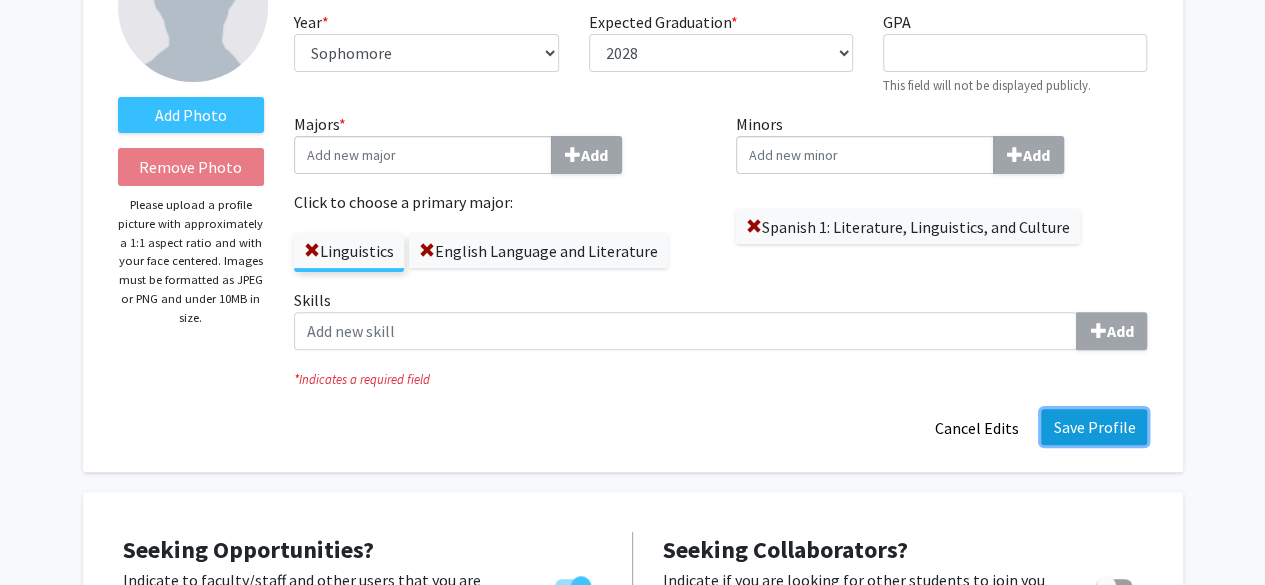 click on "Save Profile" 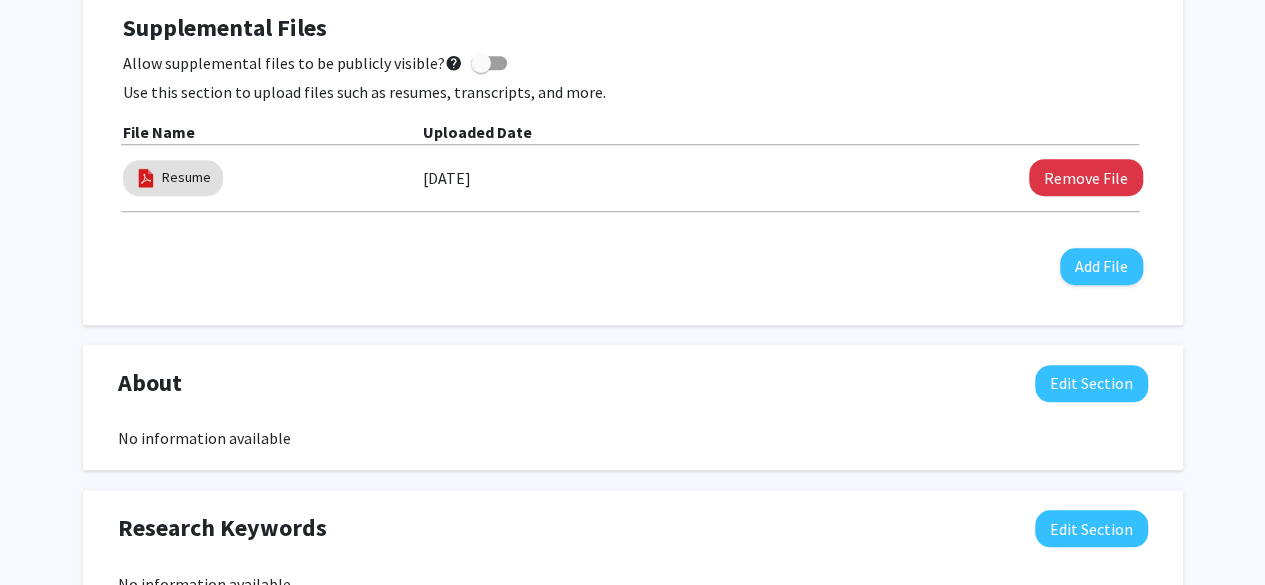 scroll, scrollTop: 640, scrollLeft: 0, axis: vertical 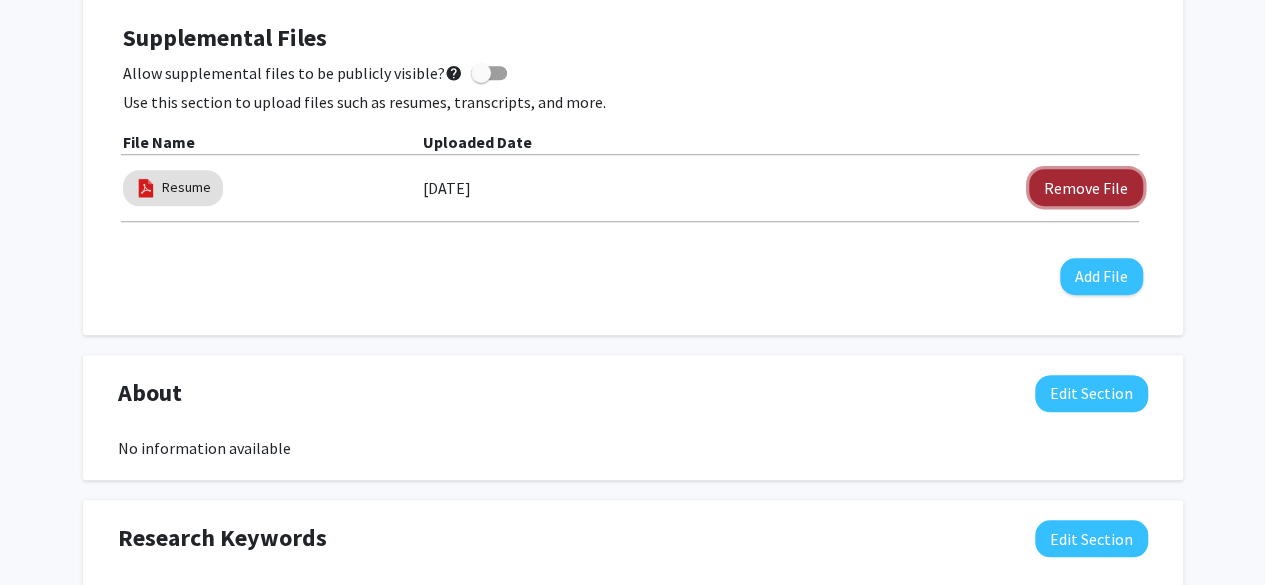 click on "Remove File" 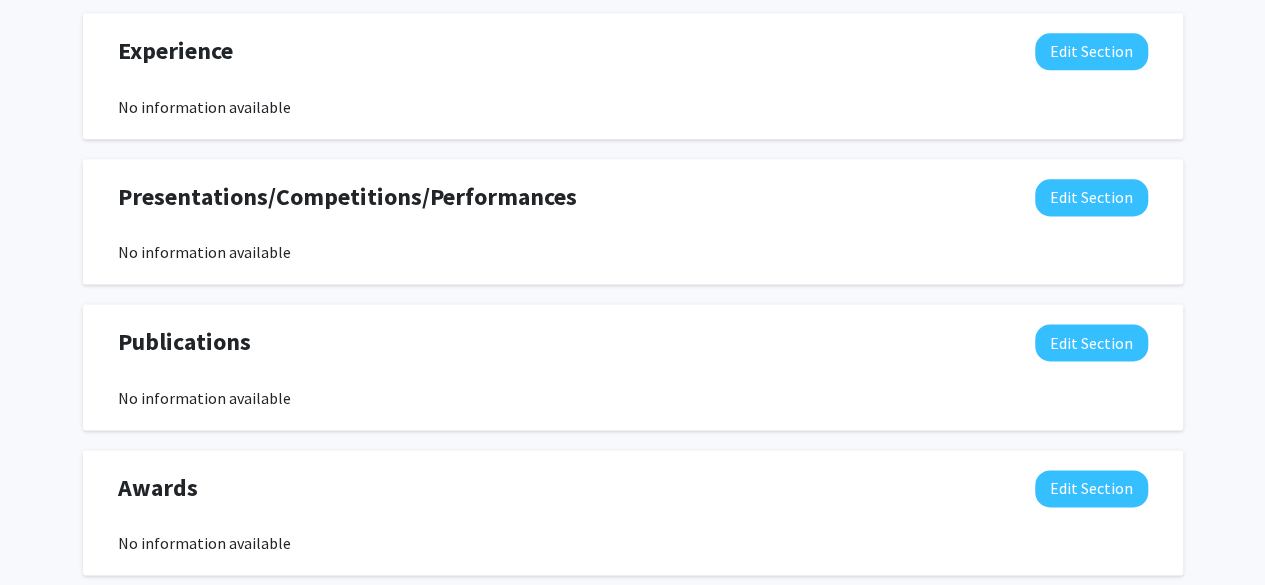 scroll, scrollTop: 1354, scrollLeft: 0, axis: vertical 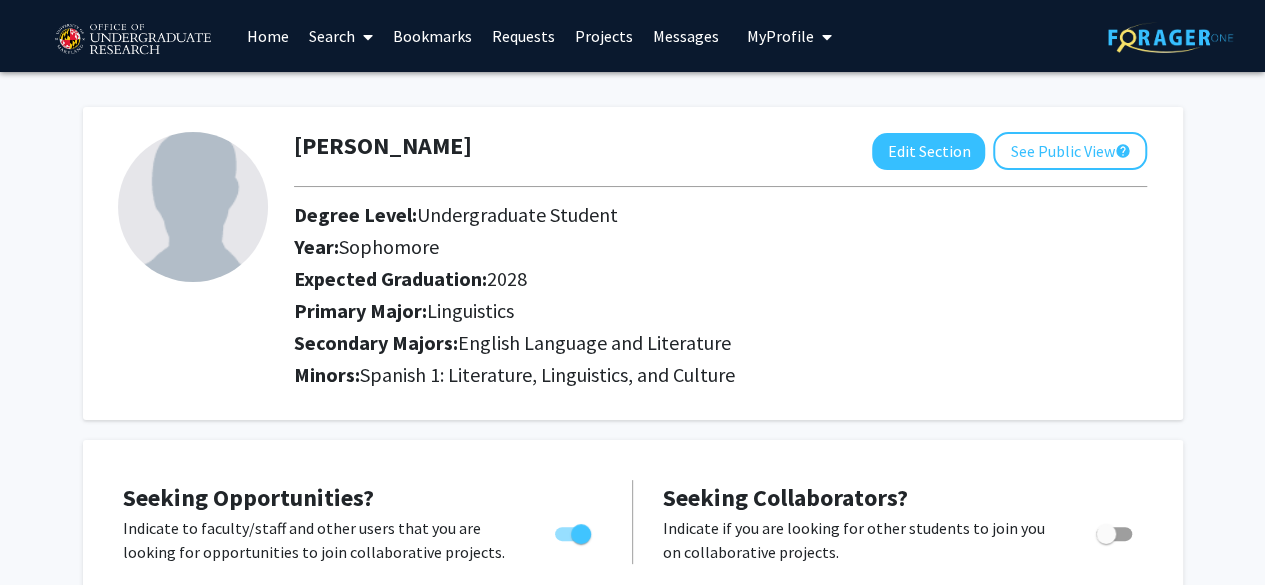 click on "Projects" at bounding box center [604, 36] 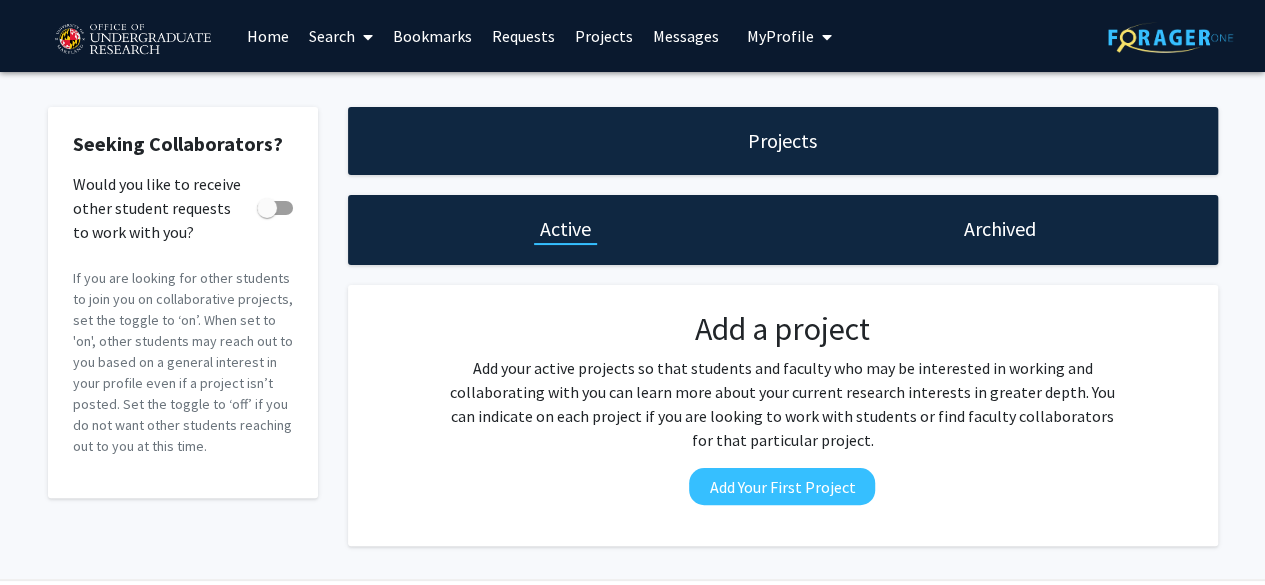 click on "Requests" at bounding box center [523, 36] 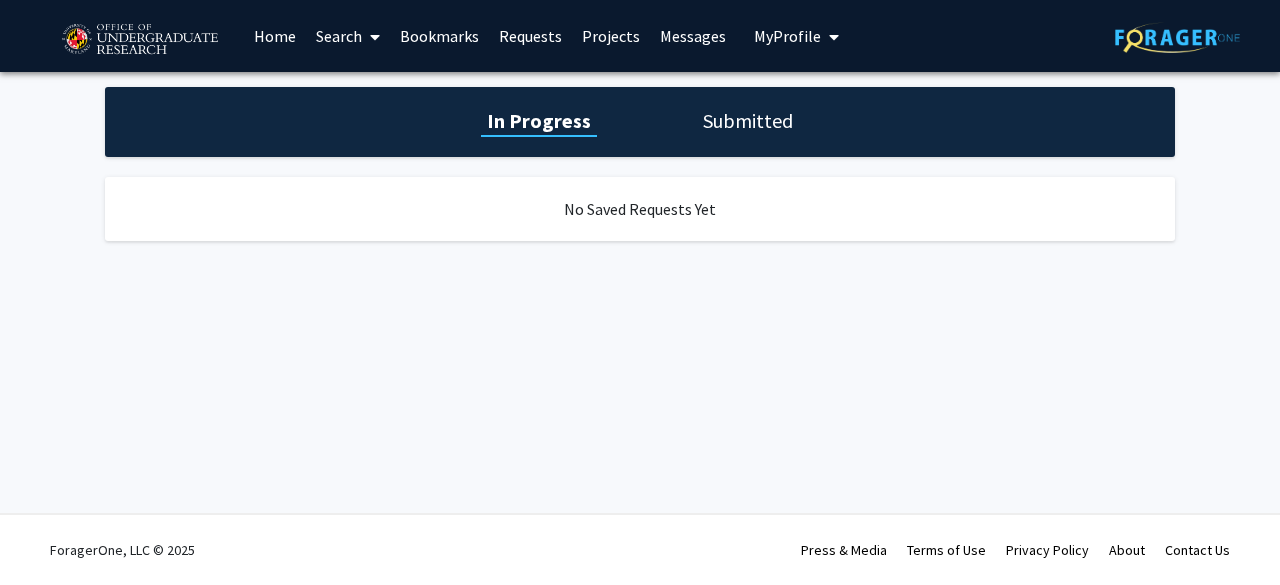 click on "Bookmarks" at bounding box center (439, 36) 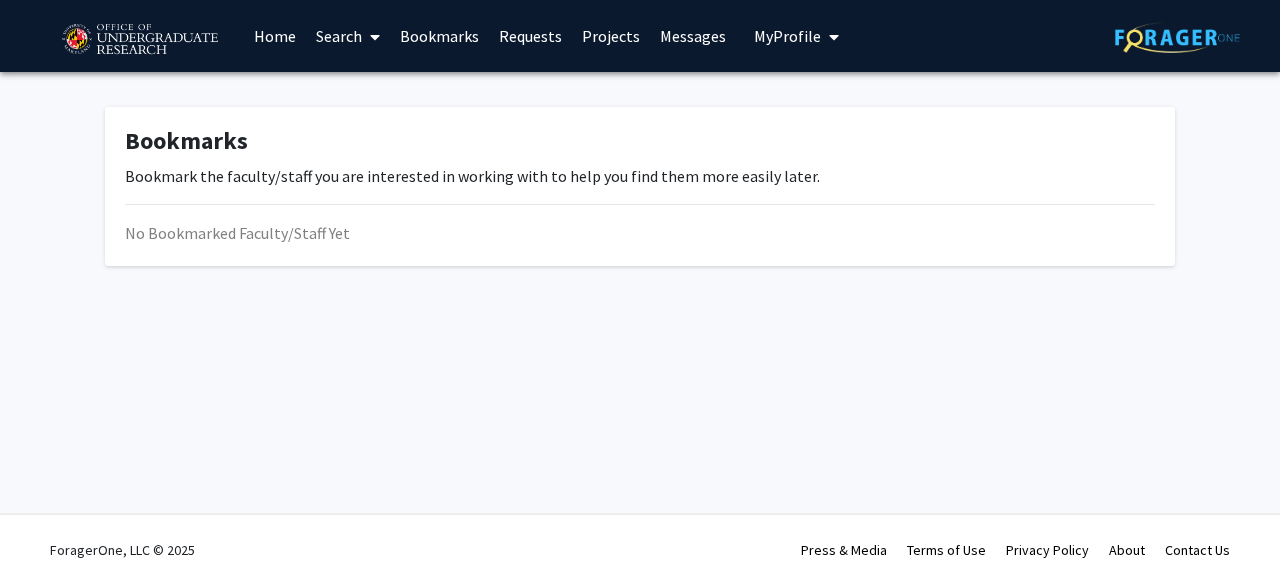 click at bounding box center [375, 37] 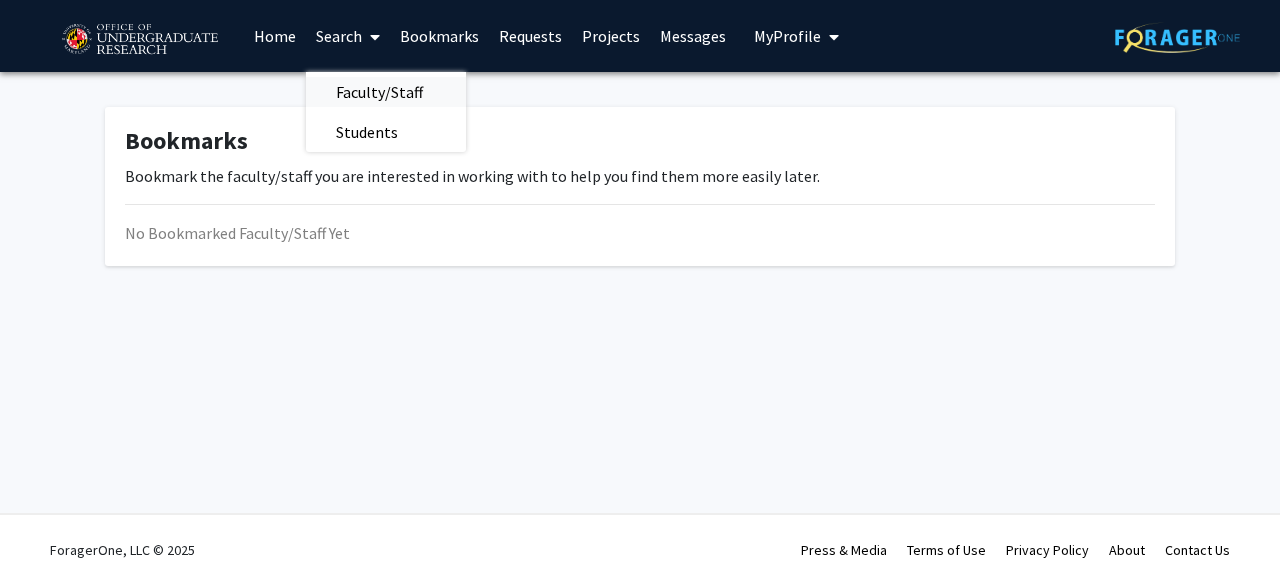 click on "Faculty/Staff" at bounding box center (379, 92) 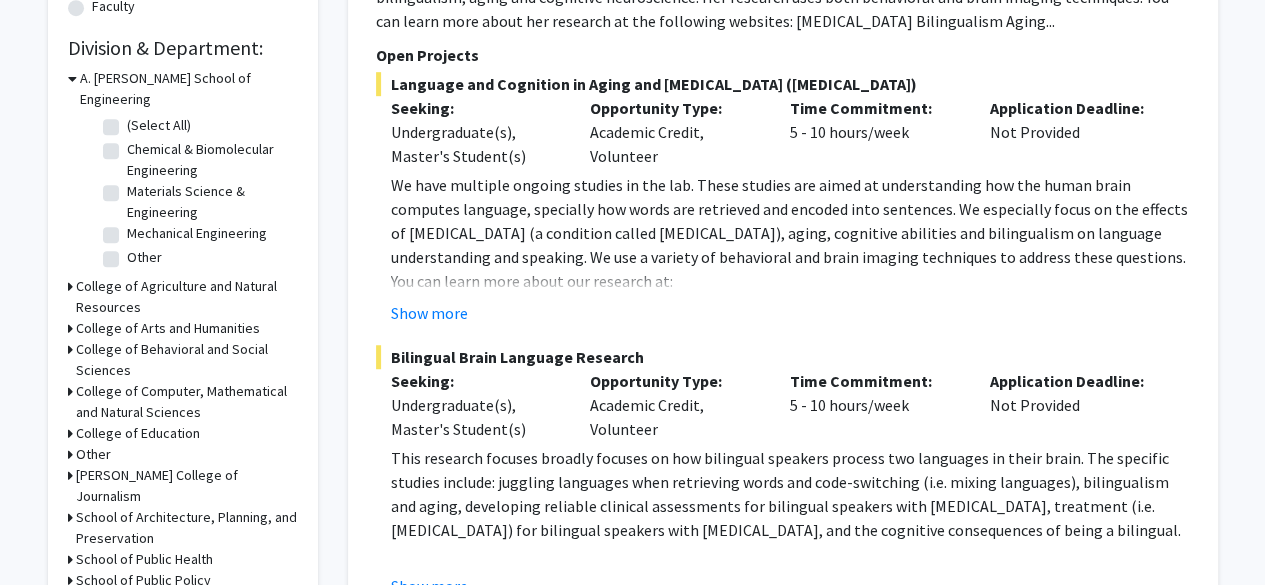 scroll, scrollTop: 560, scrollLeft: 0, axis: vertical 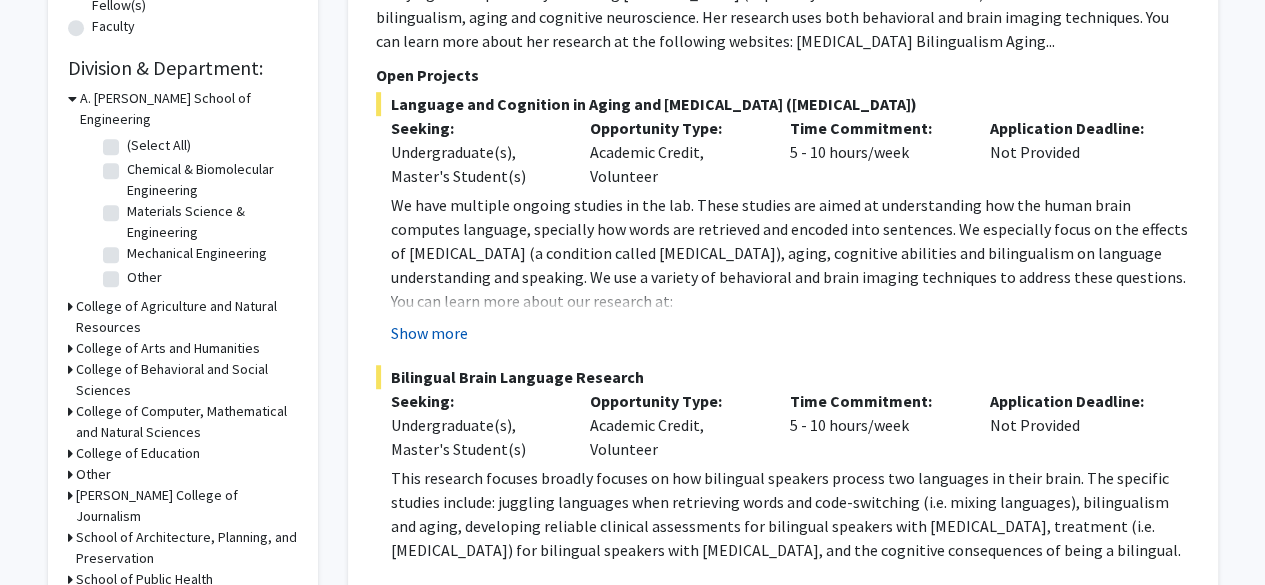 click on "Show more" 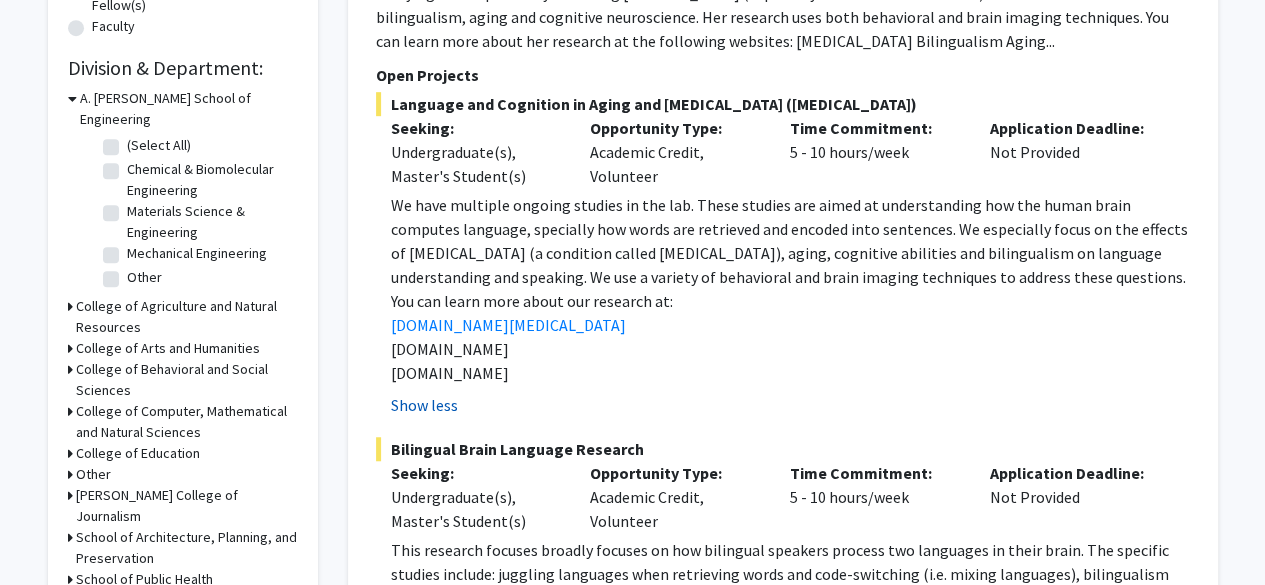 type 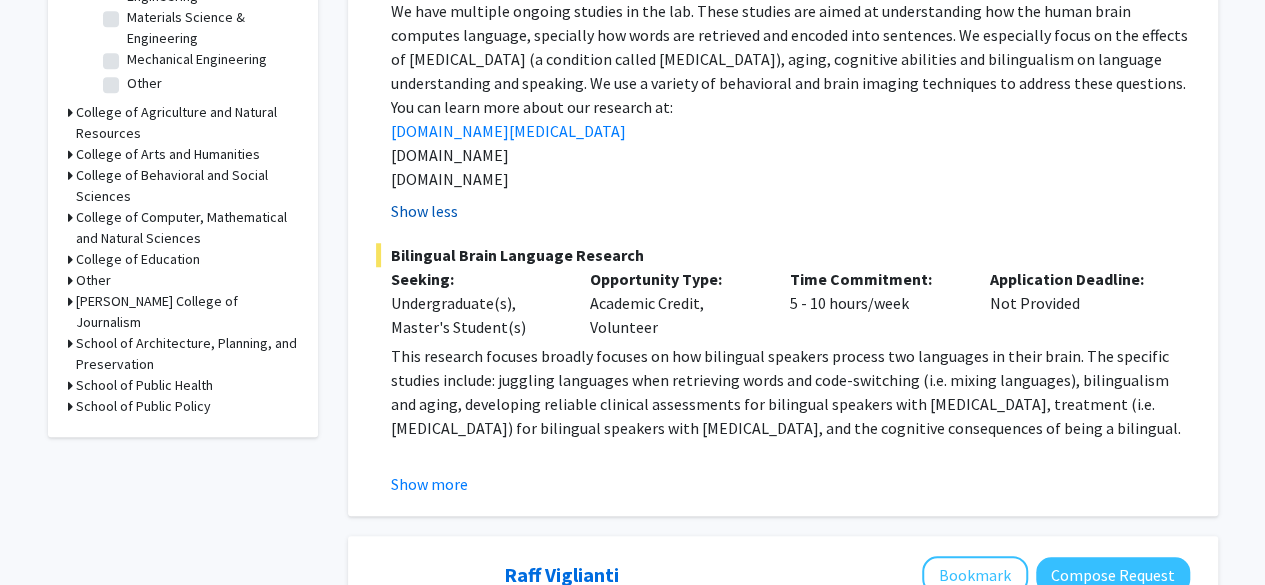 scroll, scrollTop: 760, scrollLeft: 0, axis: vertical 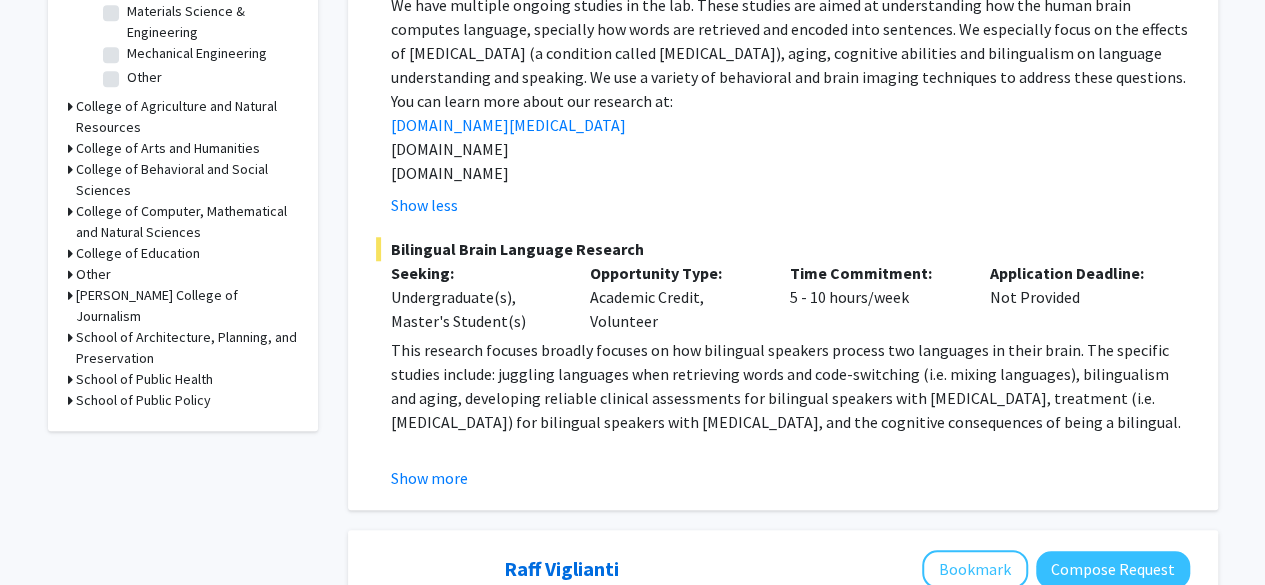click on "This research focuses broadly focuses on how bilingual speakers process two languages in their brain. The specific studies include: juggling languages when retrieving words and code-switching (i.e. mixing languages), bilingualism and aging, developing reliable clinical assessments for bilingual speakers with brain injury, treatment (i.e. speech therapy) for bilingual speakers with brain injury, and the cognitive consequences of being a bilingual. The research is conducted by Dr. Yasmeen Faroqi-Shah at the Department of Hearing and Speech Sciences. You can learn more about her research at aphasia.umd.edu; bilingual.umd.edu and calm.umd.edu Currently we are seeking fluent speakers of Spanish to assist with two projects on English-Spanish bilinguals. Students with a background in hearing and speech, linguistics, psychology, and education are most suitable although other backgrounds will be considered as well.  Show more" 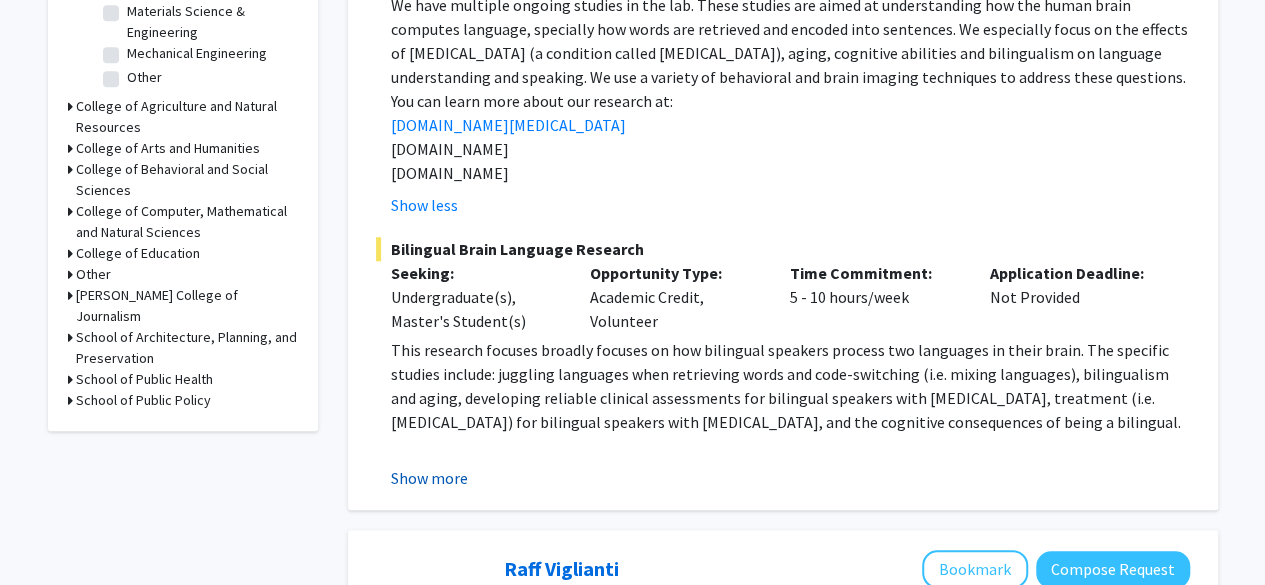 click on "Show more" 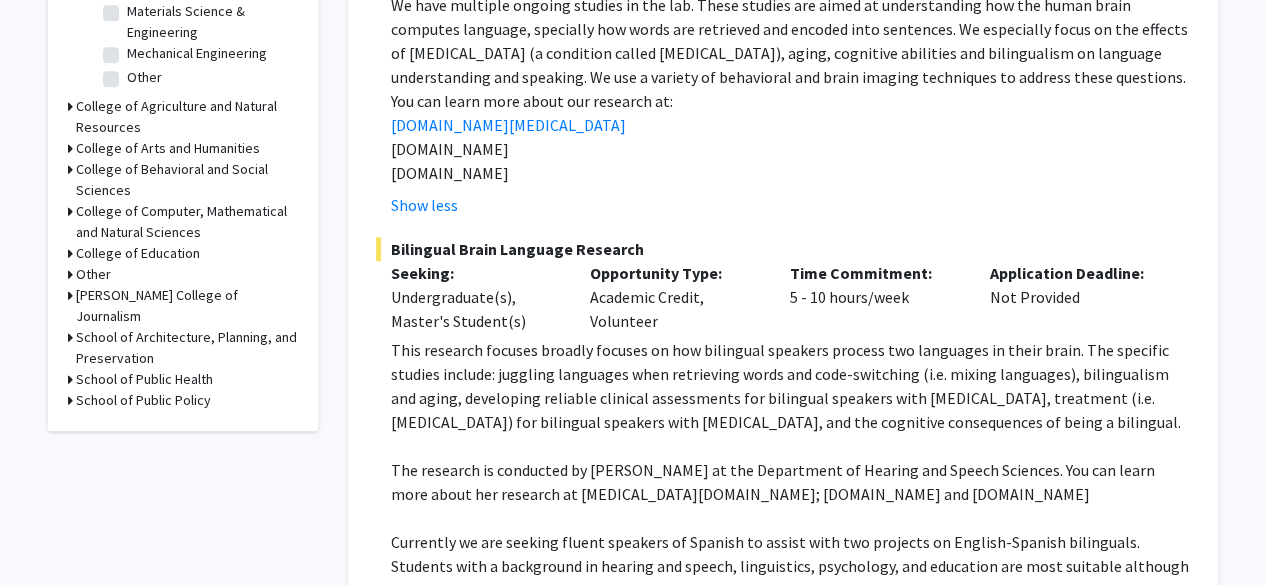 type 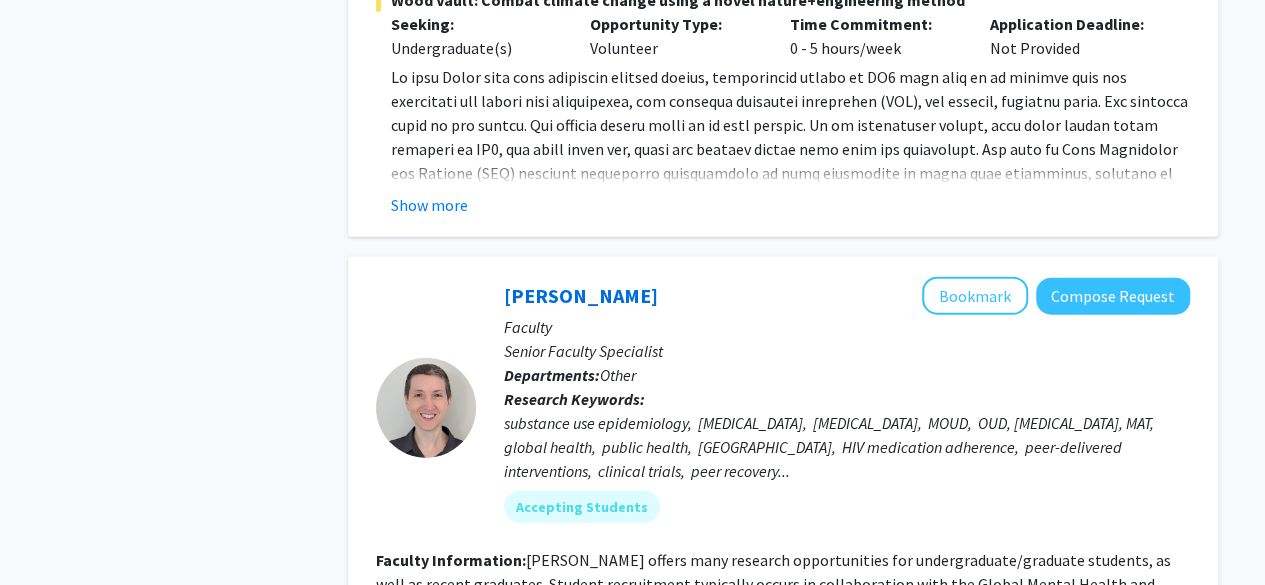 scroll, scrollTop: 6280, scrollLeft: 0, axis: vertical 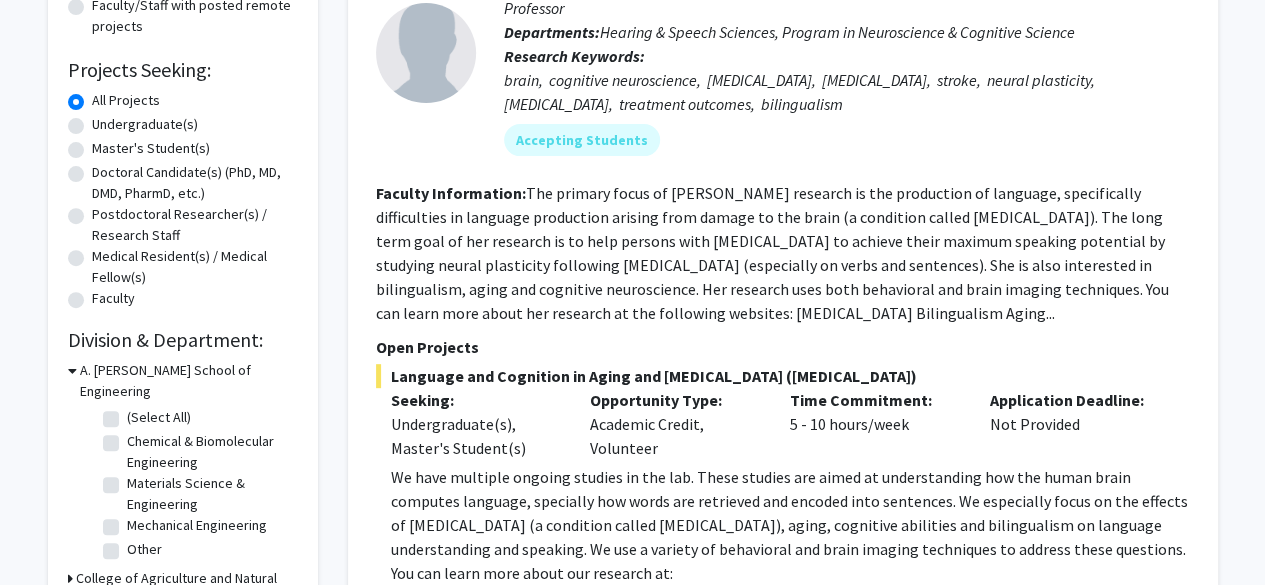 click on "Undergraduate(s)" 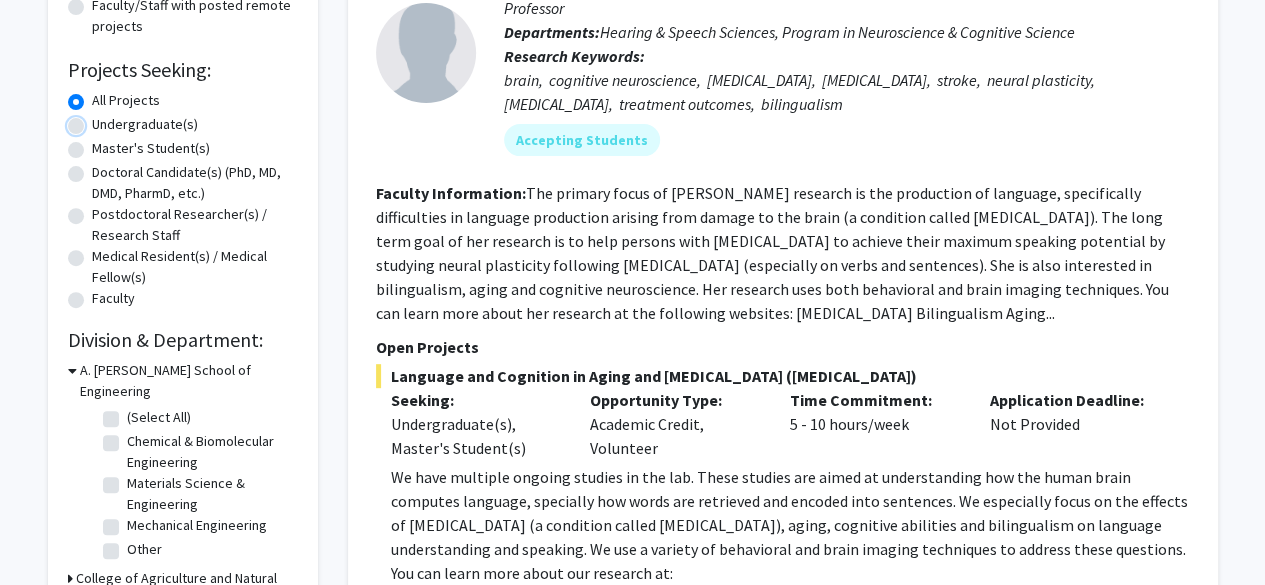 click on "Undergraduate(s)" at bounding box center [98, 120] 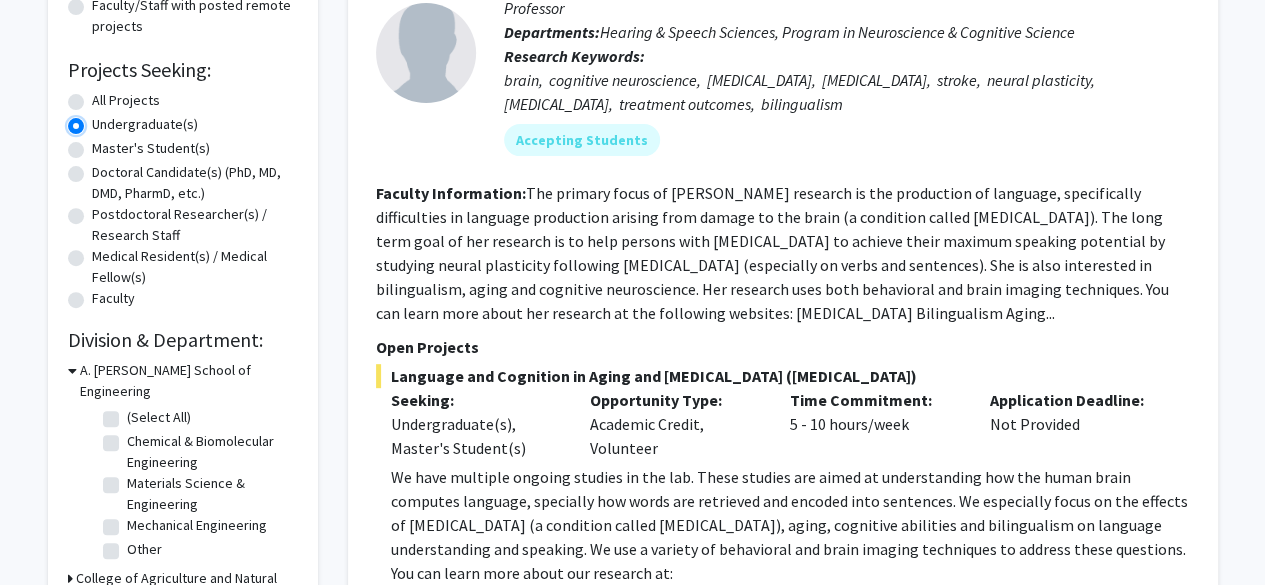 scroll, scrollTop: 0, scrollLeft: 0, axis: both 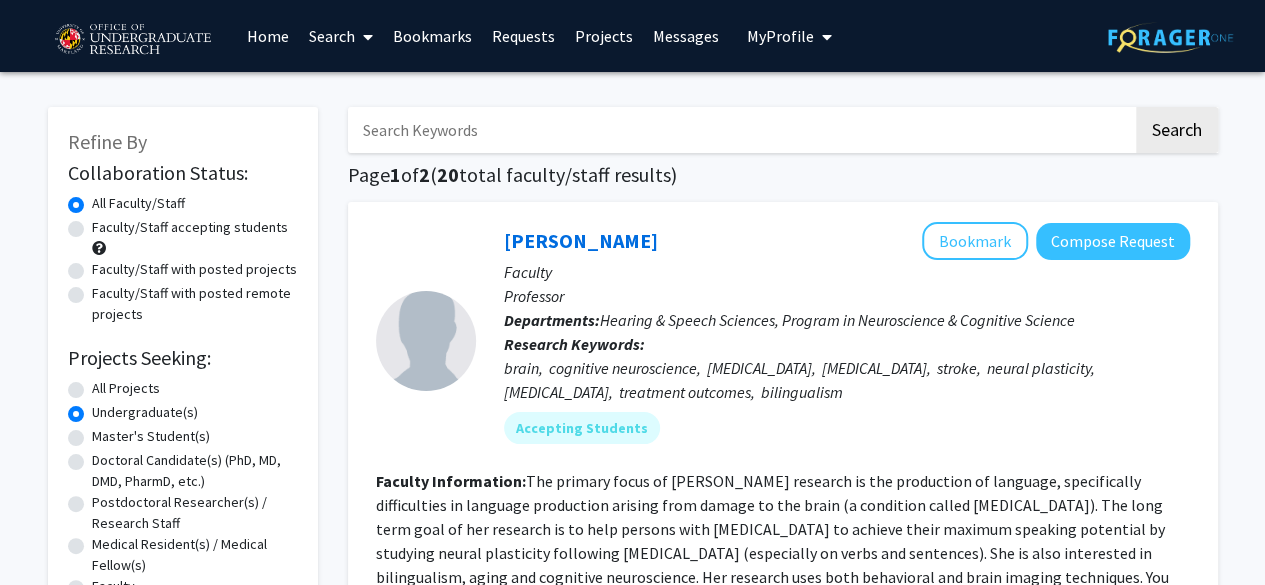 click on "Collaboration Status: Collaboration Status  All Faculty/Staff    Collaboration Status  Faculty/Staff accepting students    Collaboration Status  Faculty/Staff with posted projects    Collaboration Status  Faculty/Staff with posted remote projects    Projects Seeking: Projects Seeking Level  All Projects    Projects Seeking Level  Undergraduate(s)    Projects Seeking Level  Master's Student(s)    Projects Seeking Level  Doctoral Candidate(s) (PhD, MD, DMD, PharmD, etc.)    Projects Seeking Level  Postdoctoral Researcher(s) / Research Staff    Projects Seeking Level  Medical Resident(s) / Medical Fellow(s)    Projects Seeking Level  Faculty" 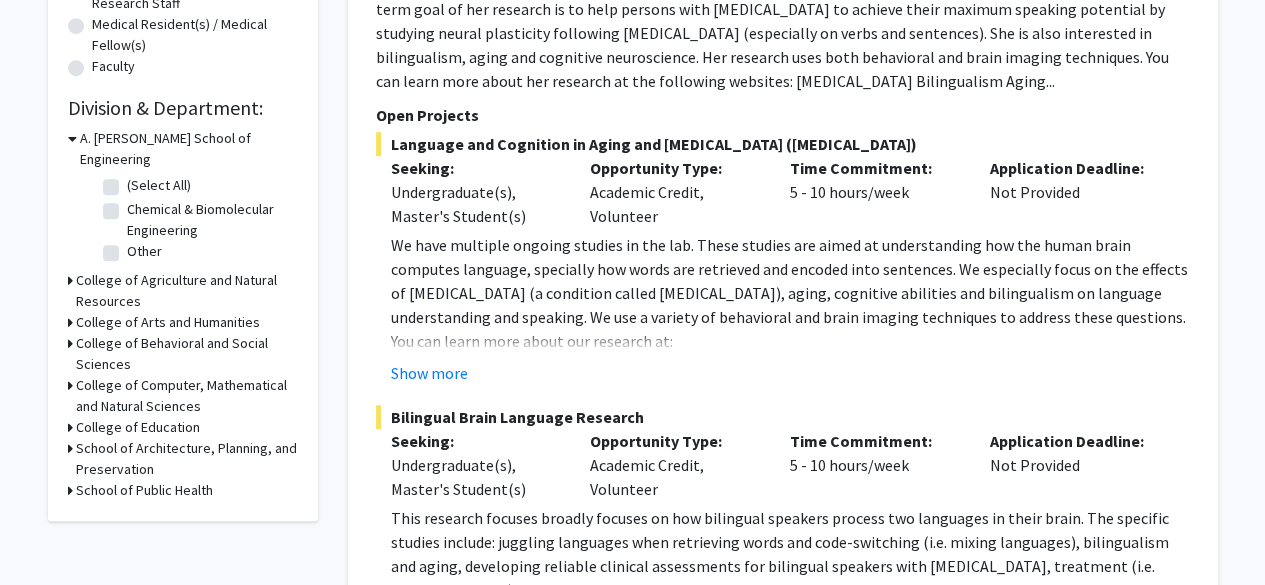 scroll, scrollTop: 560, scrollLeft: 0, axis: vertical 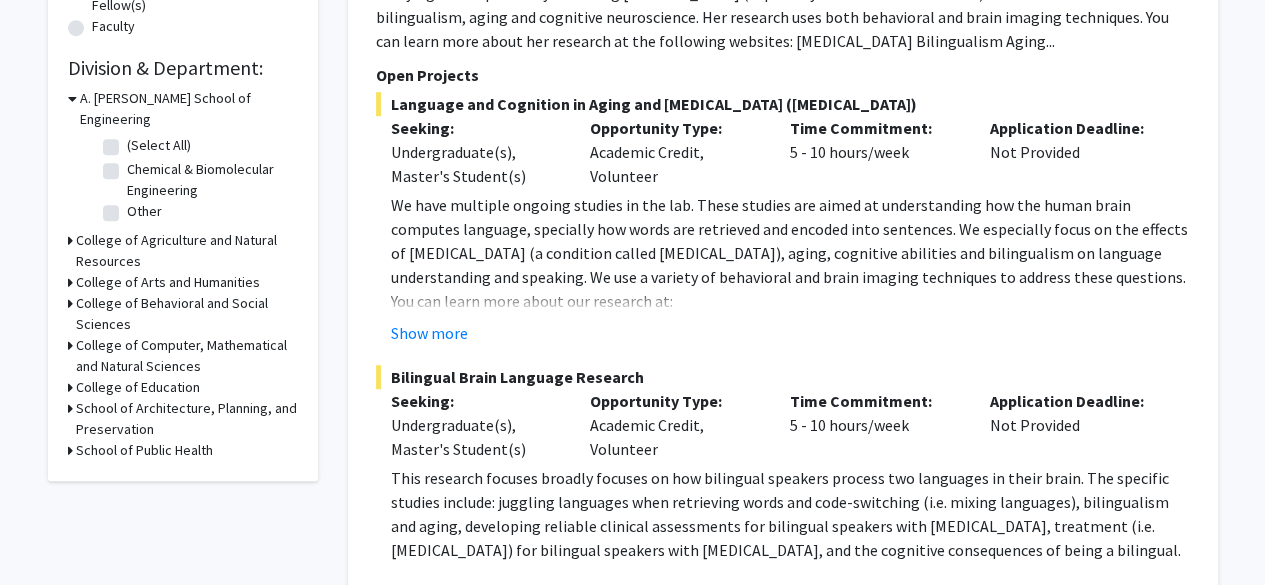 click on "College of Arts and Humanities" at bounding box center [168, 282] 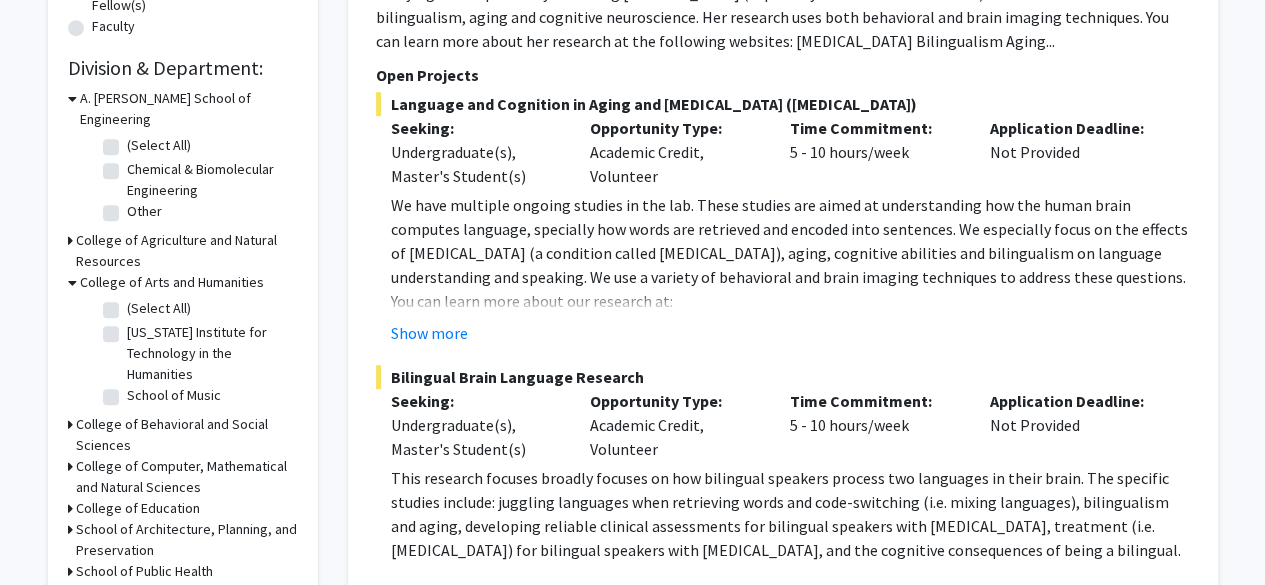 click on "College of Arts and Humanities" at bounding box center (172, 282) 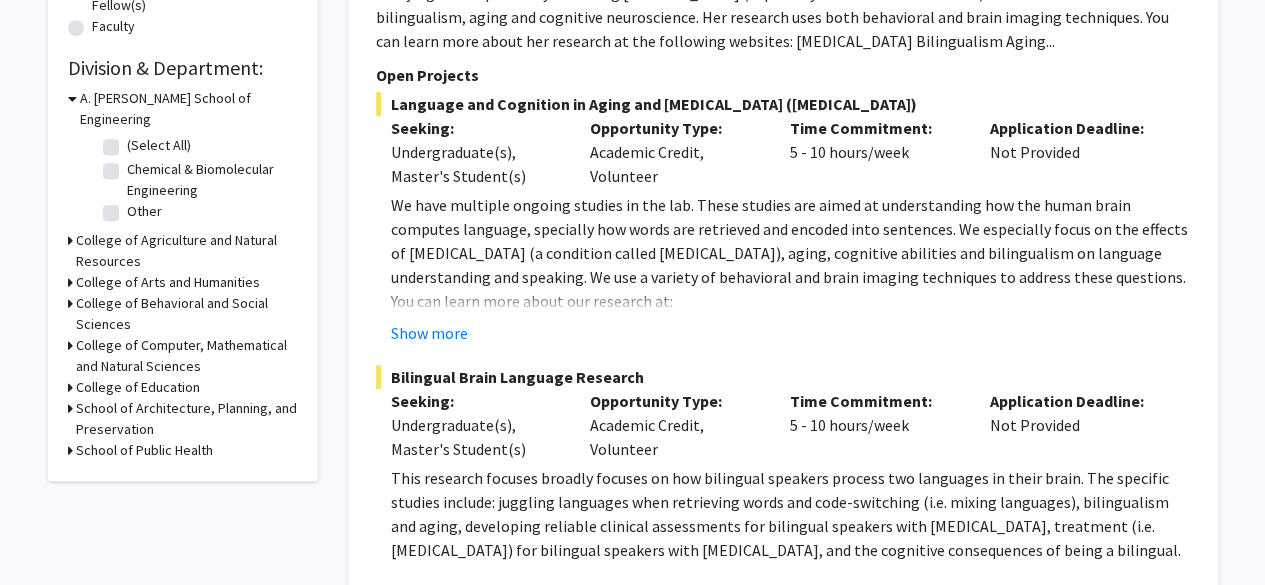 click on "College of Behavioral and Social Sciences" at bounding box center [187, 314] 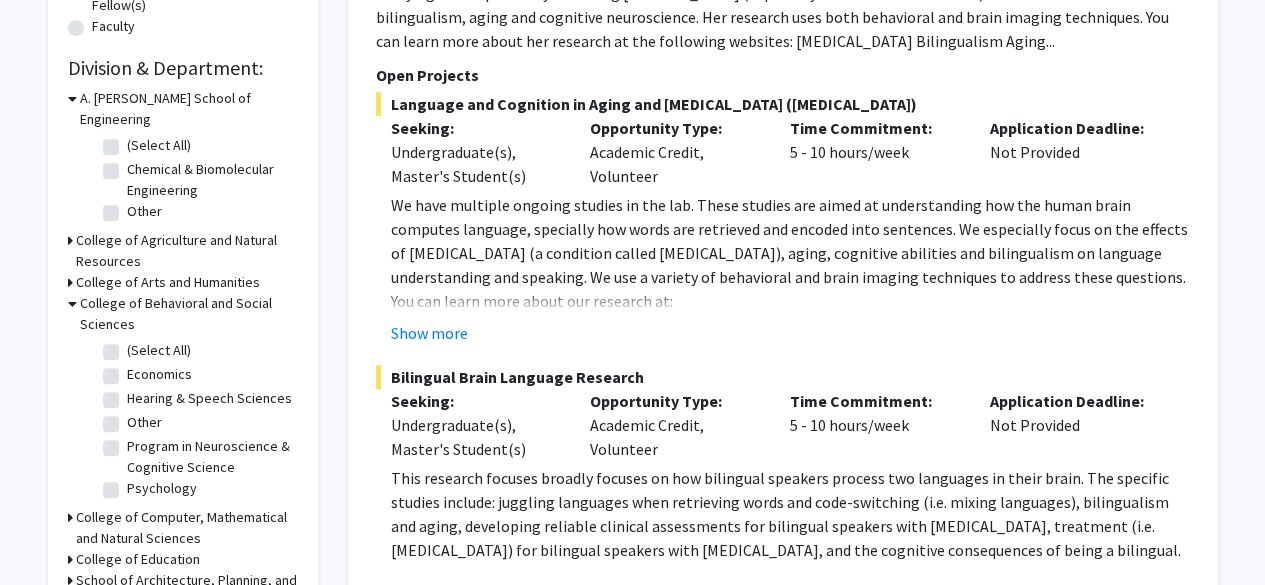 click on "Hearing & Speech Sciences" 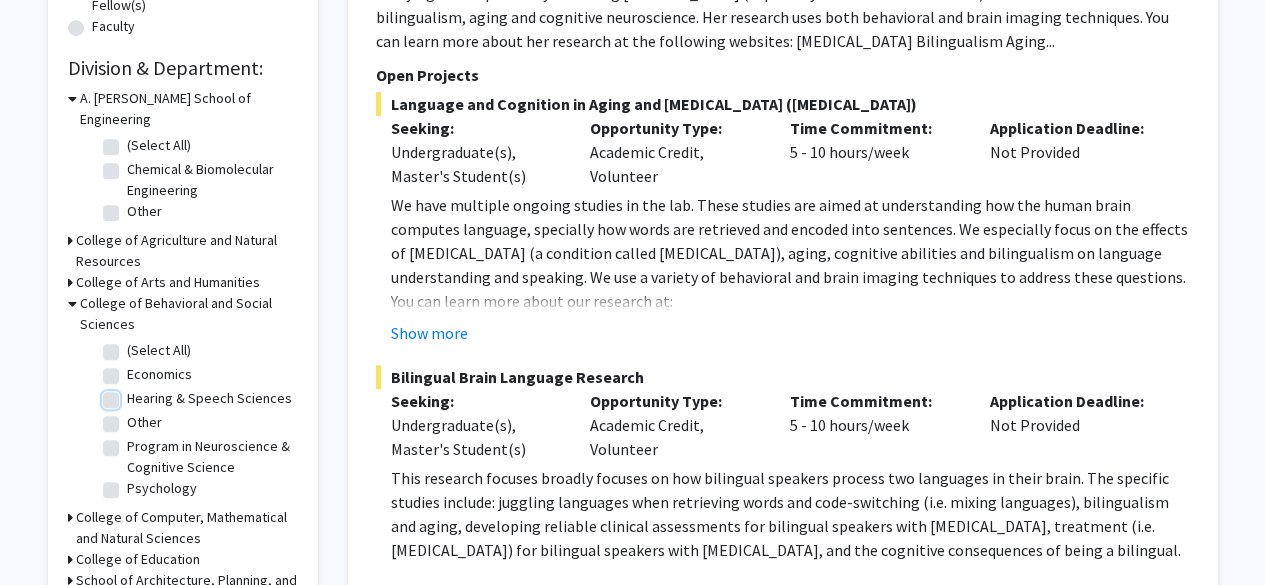 click on "Hearing & Speech Sciences" at bounding box center (133, 394) 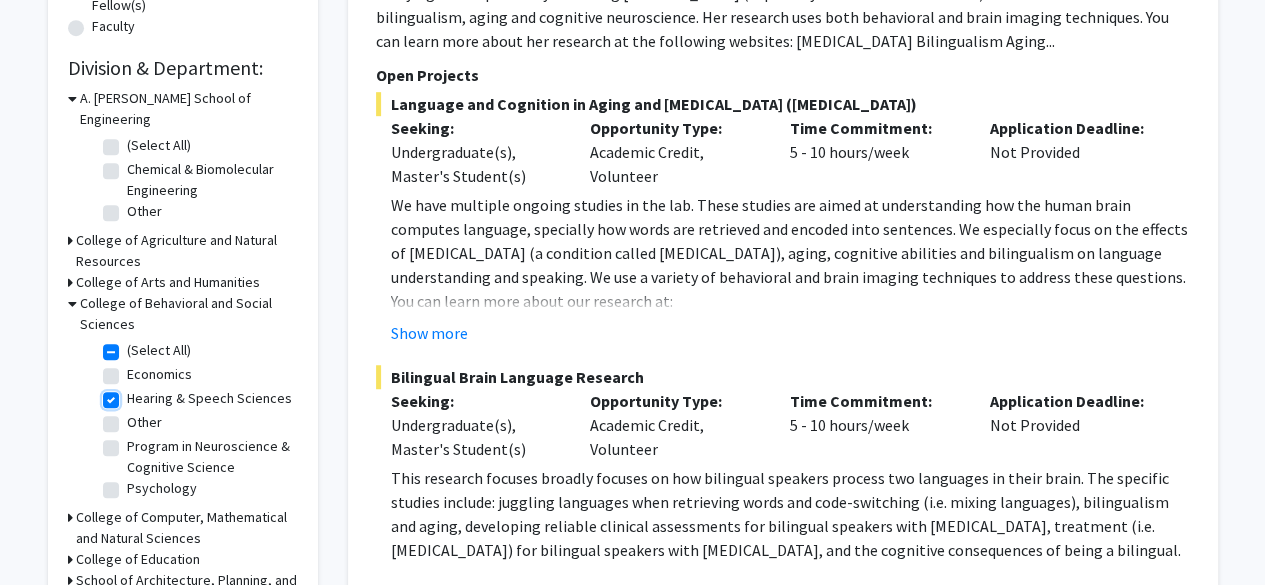 checkbox on "true" 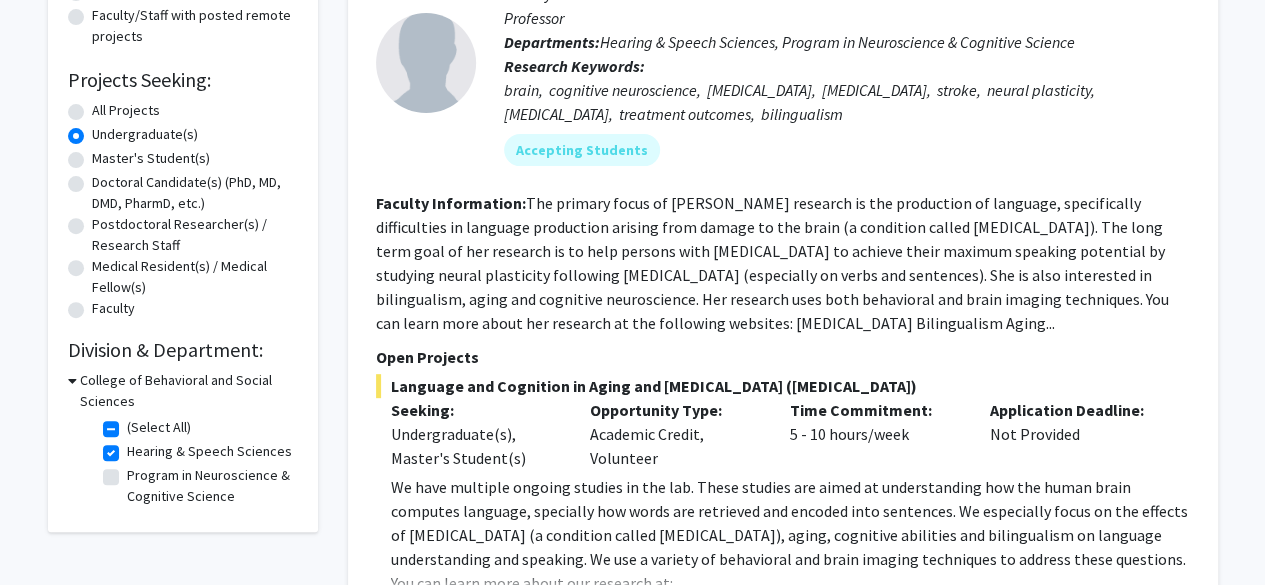 scroll, scrollTop: 320, scrollLeft: 0, axis: vertical 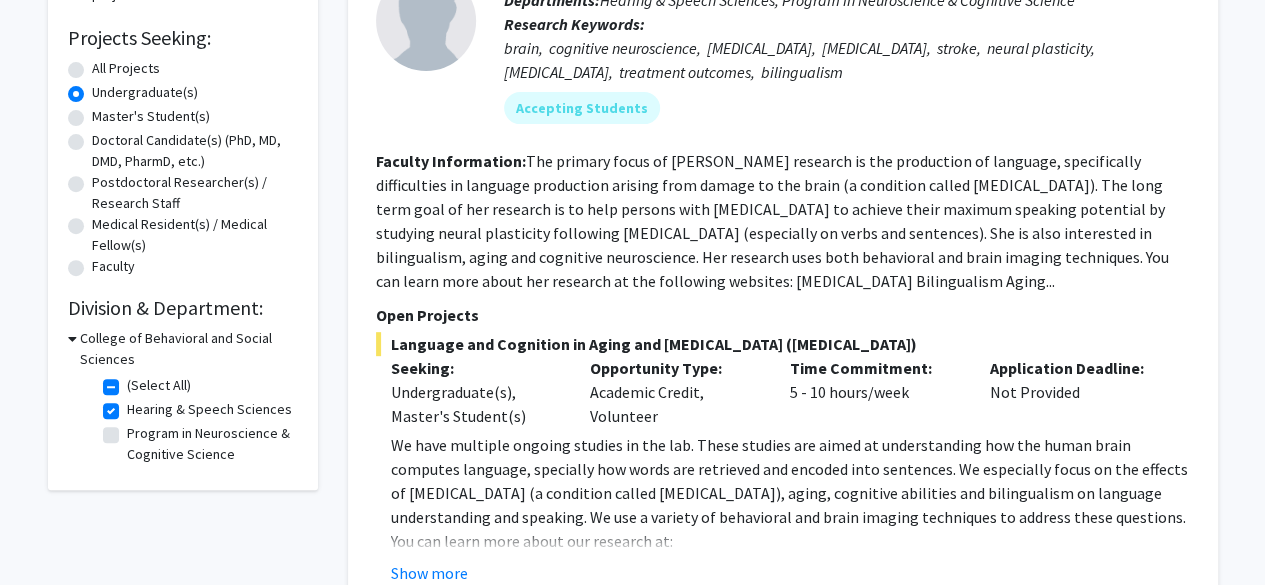 click on "College of Behavioral and Social Sciences" at bounding box center (189, 349) 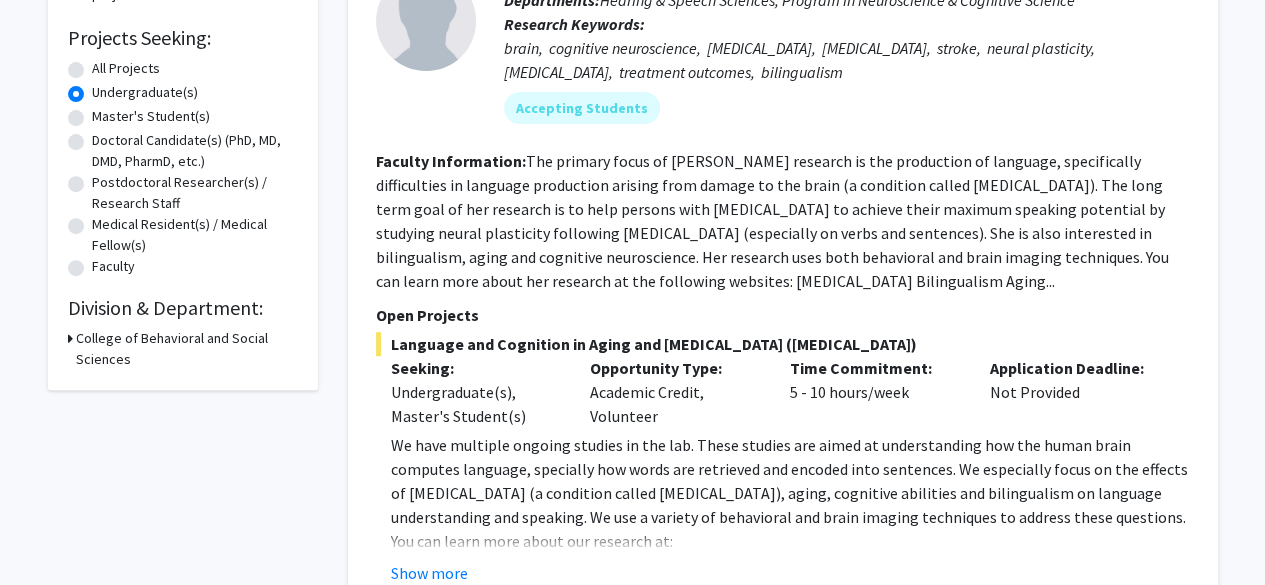 click on "College of Behavioral and Social Sciences" at bounding box center (187, 349) 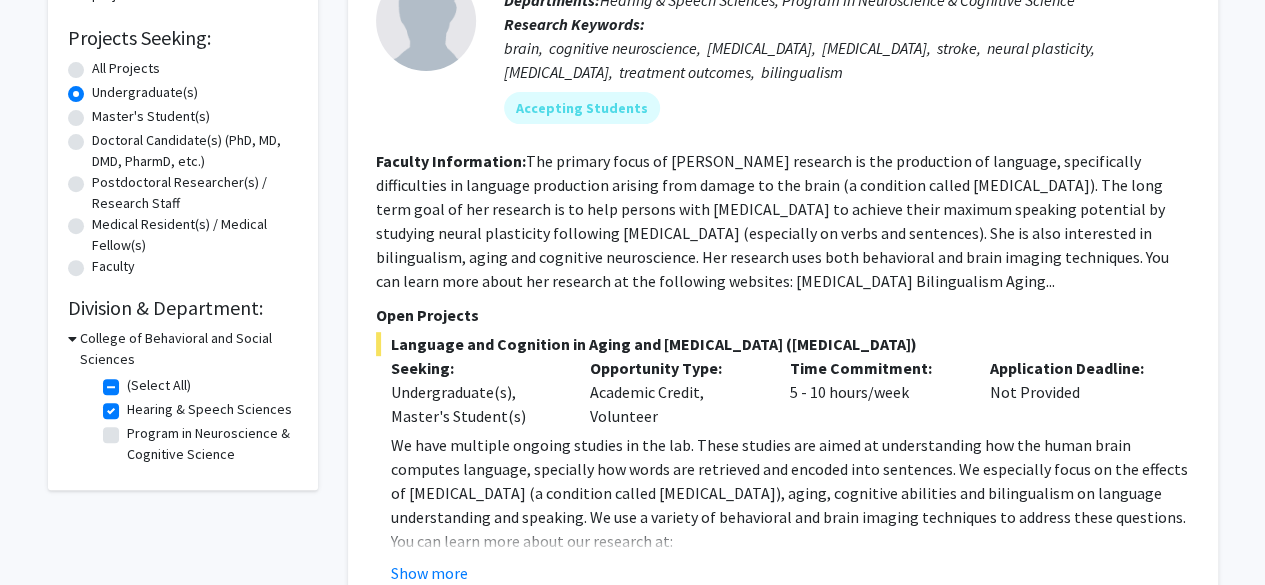 click on "(Select All)" 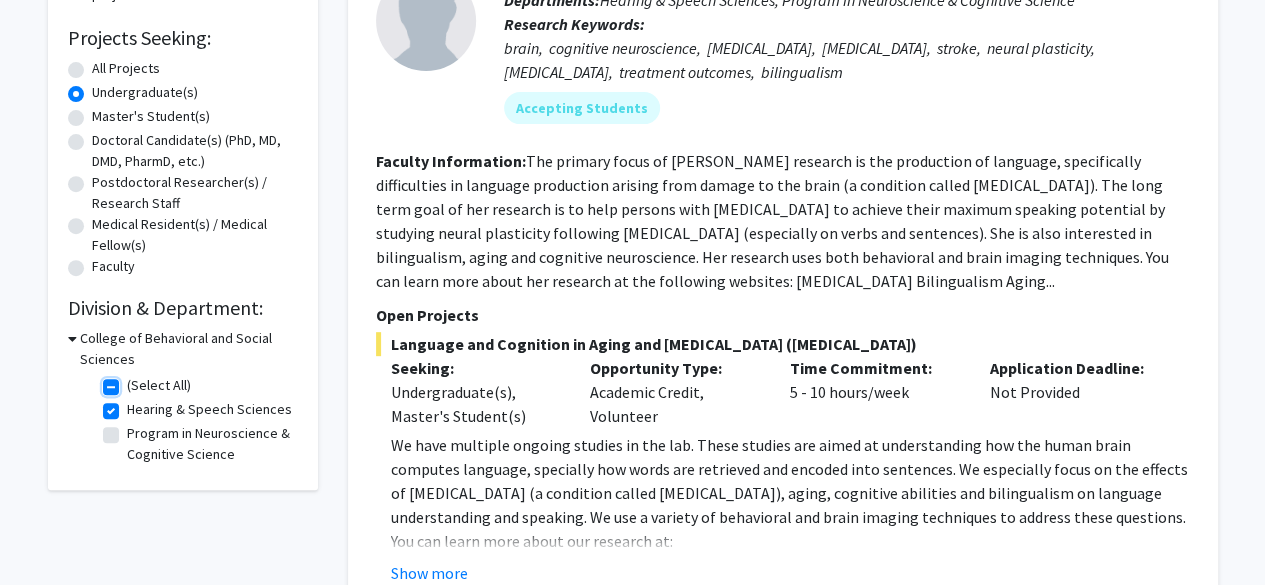 click on "(Select All)" at bounding box center [133, 381] 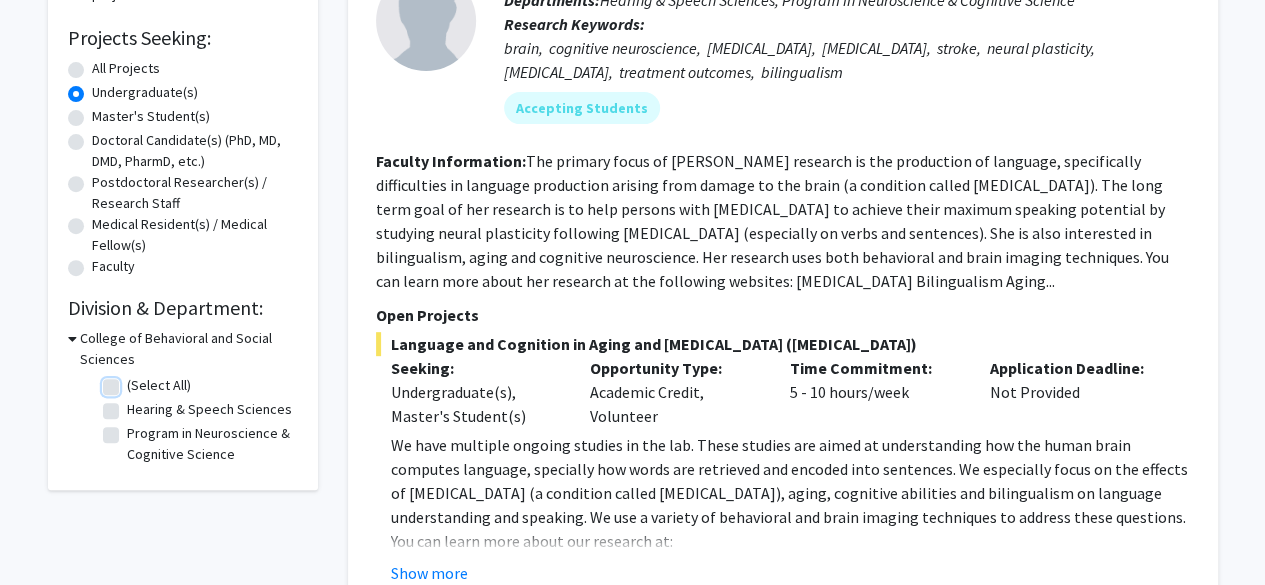 checkbox on "false" 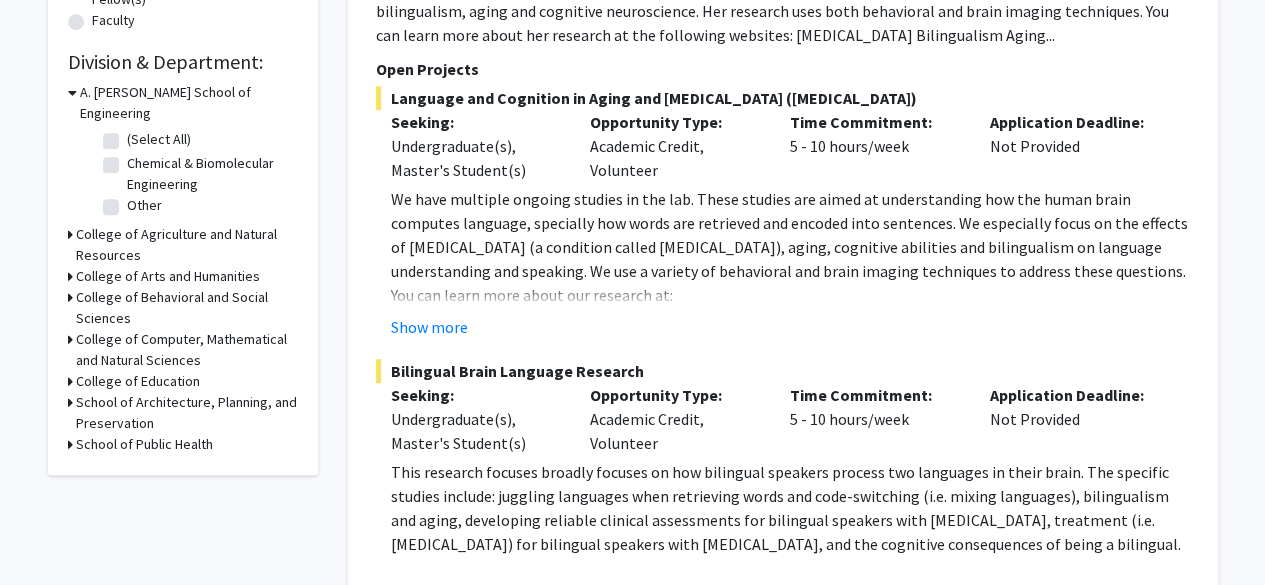 scroll, scrollTop: 600, scrollLeft: 0, axis: vertical 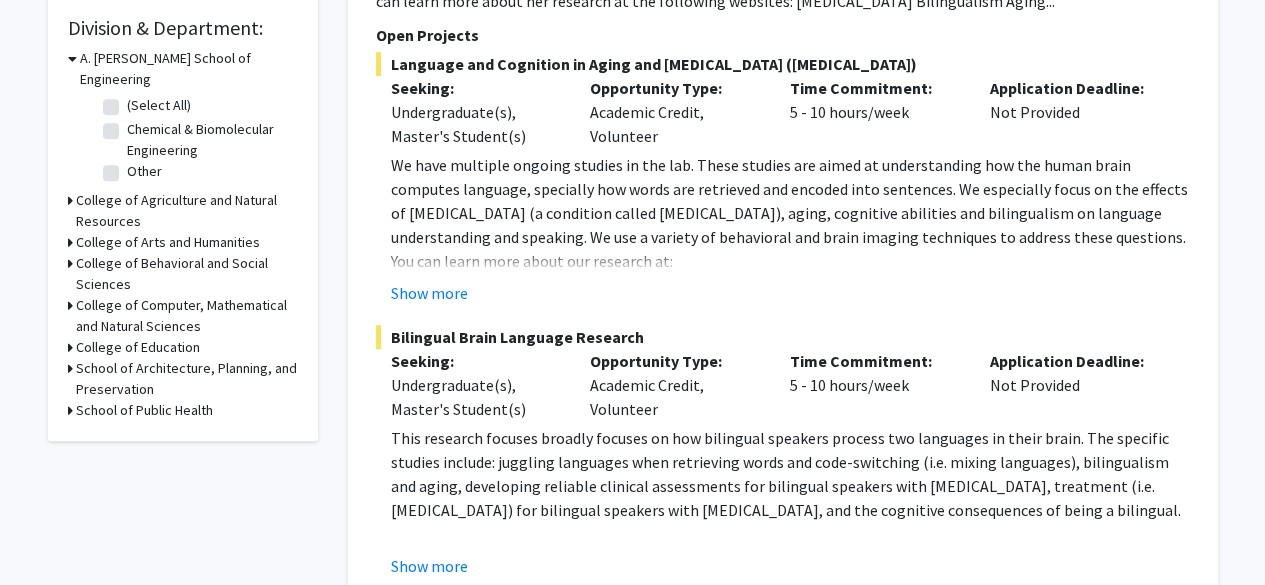 click on "College of Education" at bounding box center [138, 347] 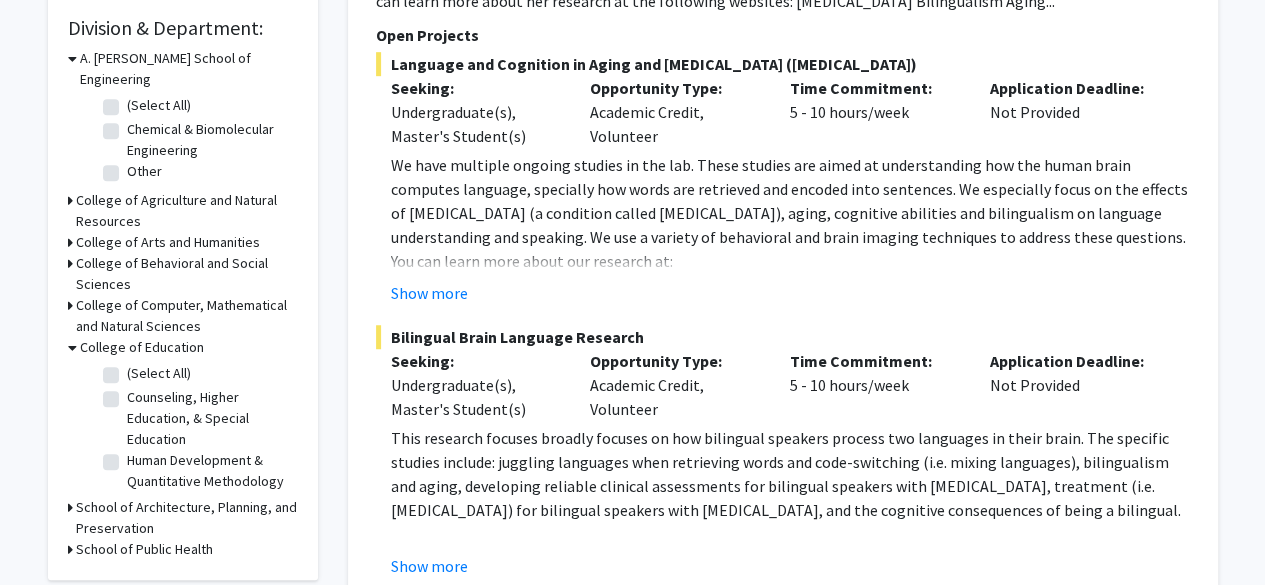 click on "College of Education" at bounding box center [142, 347] 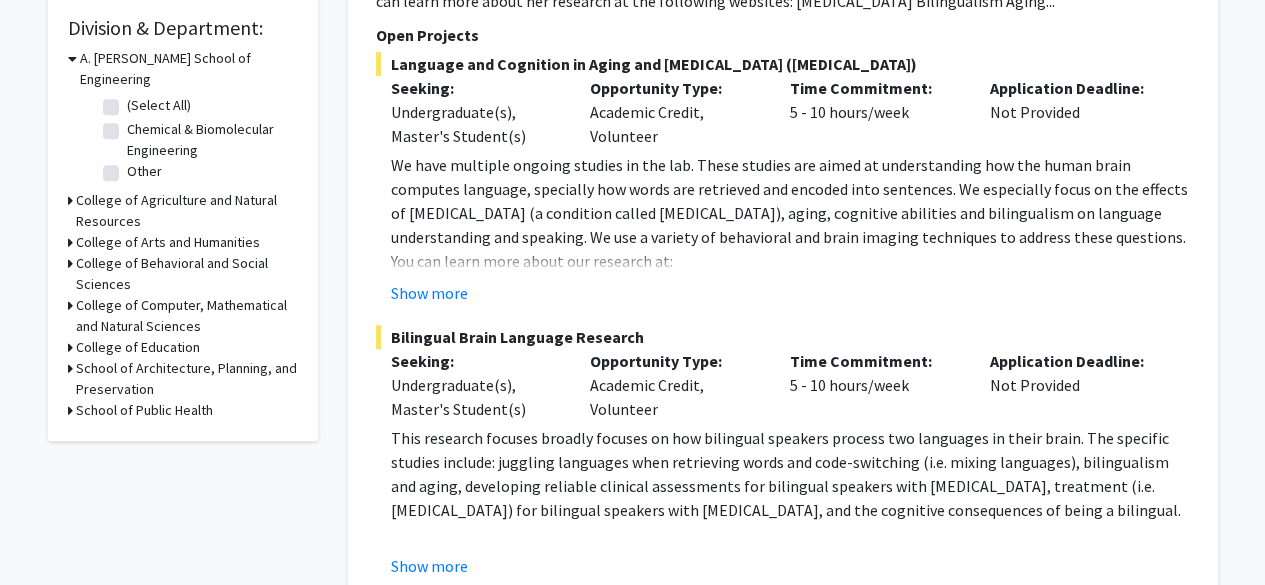 click on "College of Arts and Humanities" at bounding box center (168, 242) 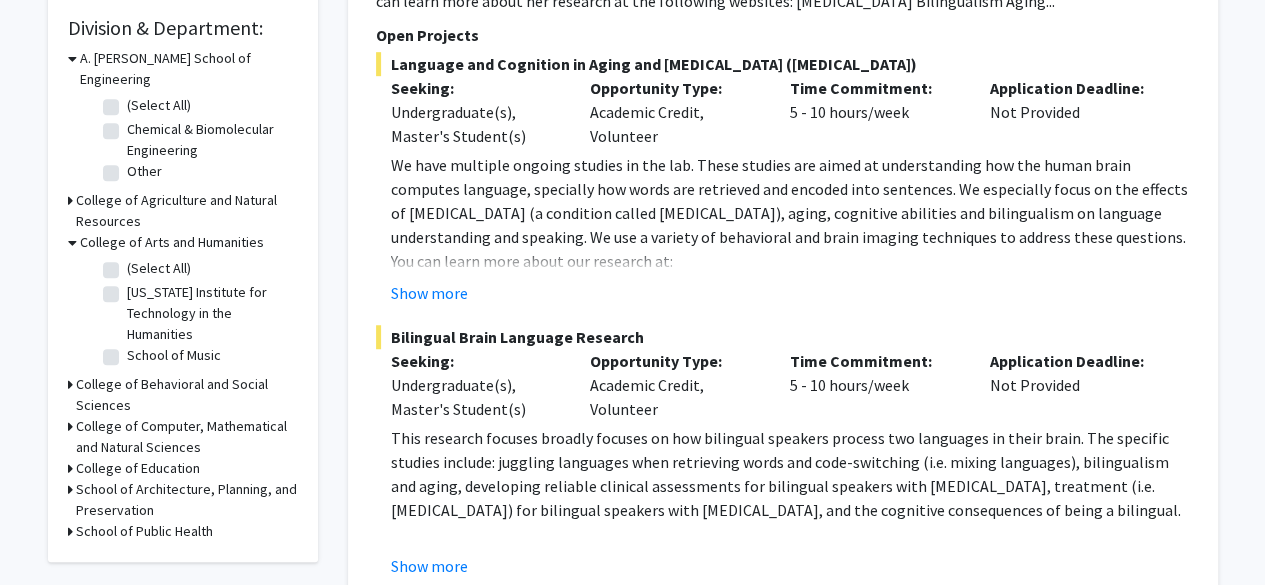 click on "Maryland Institute for Technology in the Humanities" 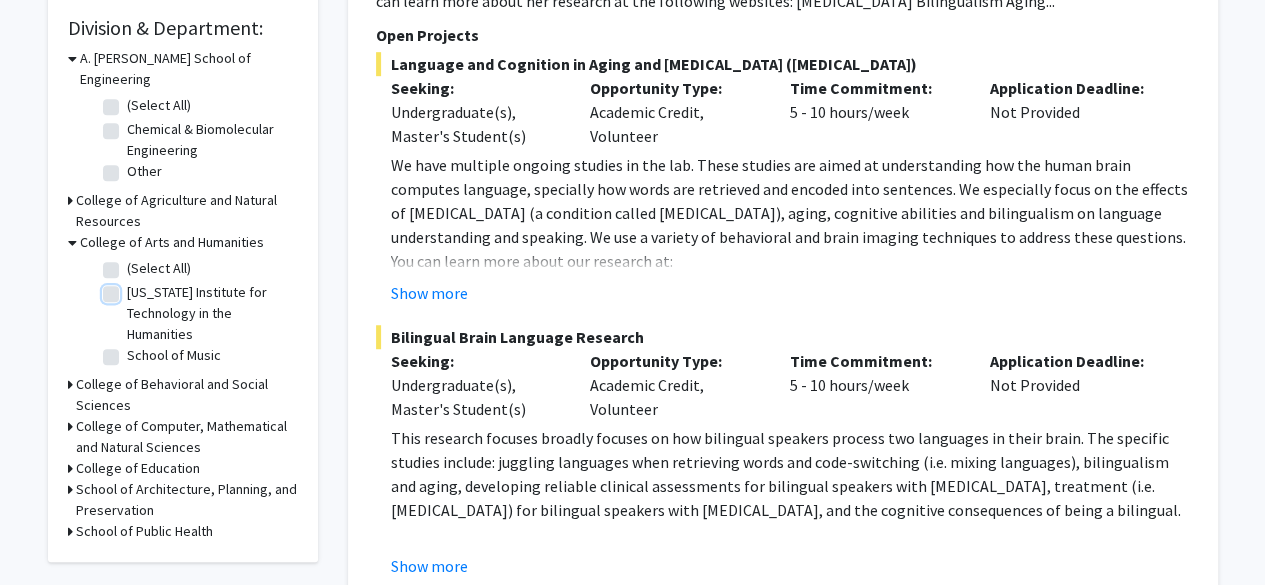 click on "Maryland Institute for Technology in the Humanities" at bounding box center (133, 288) 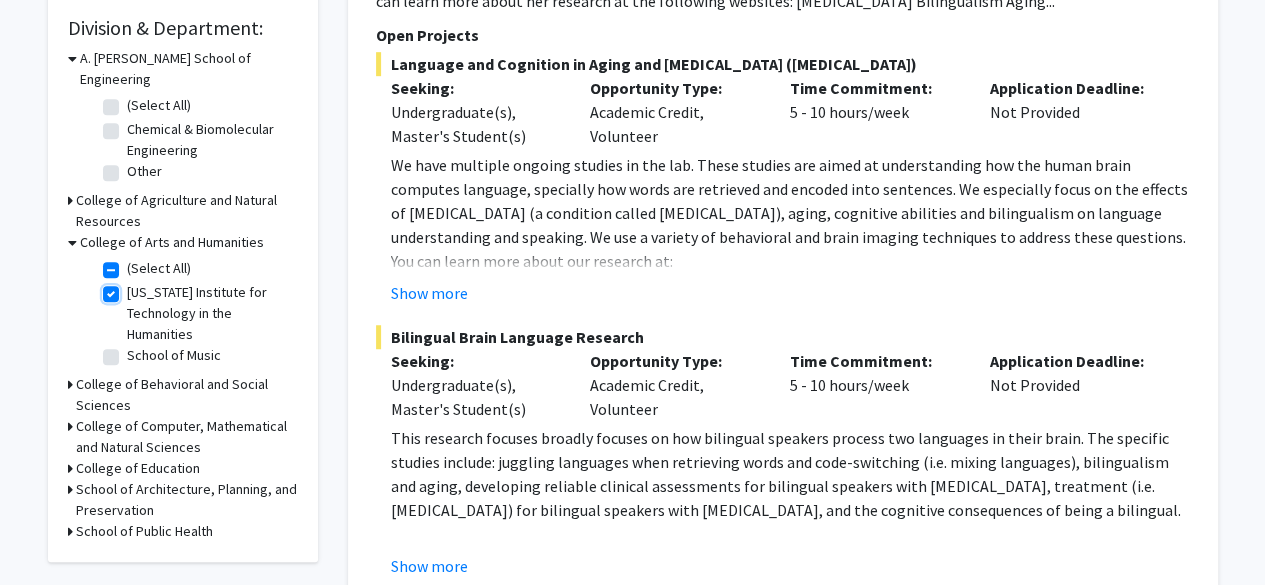 checkbox on "true" 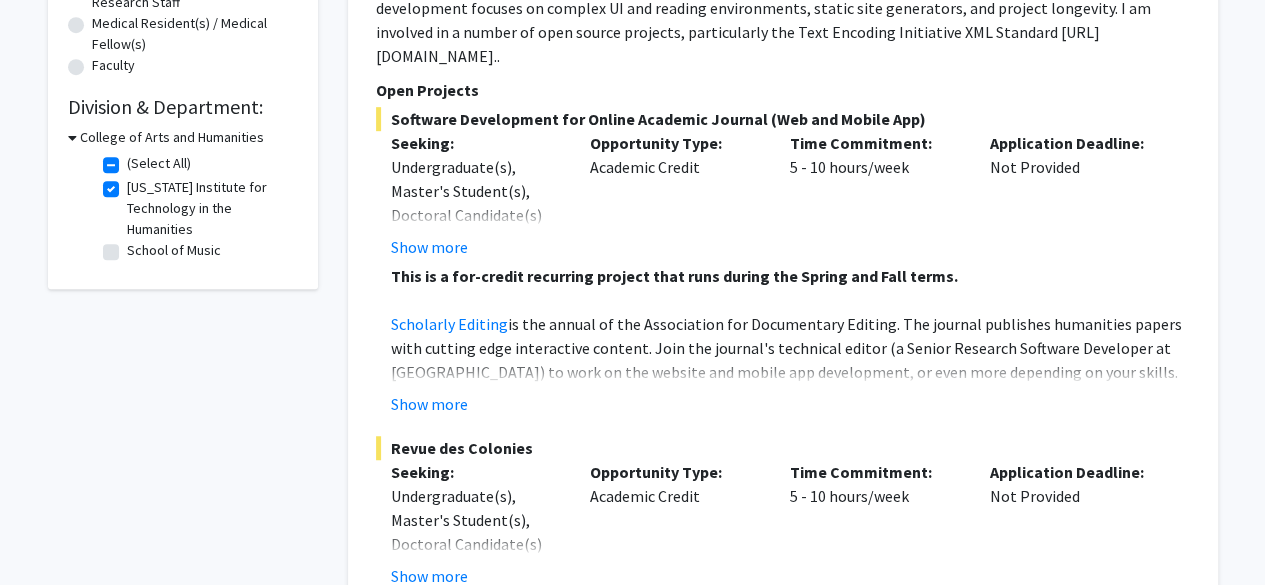 scroll, scrollTop: 520, scrollLeft: 0, axis: vertical 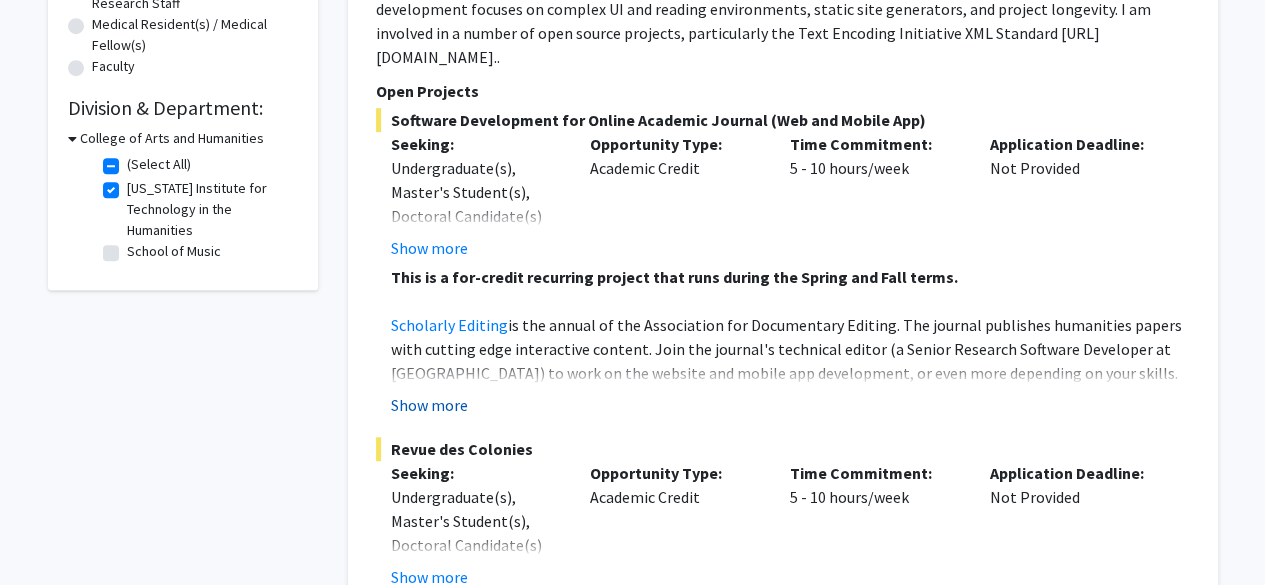 click on "Show more" 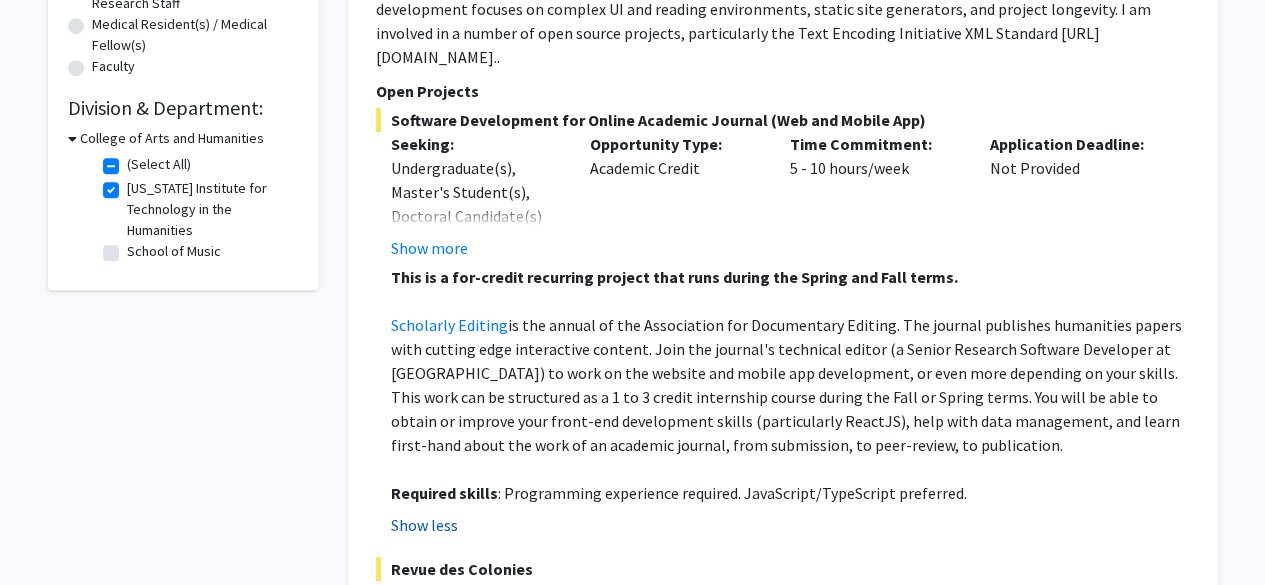 type 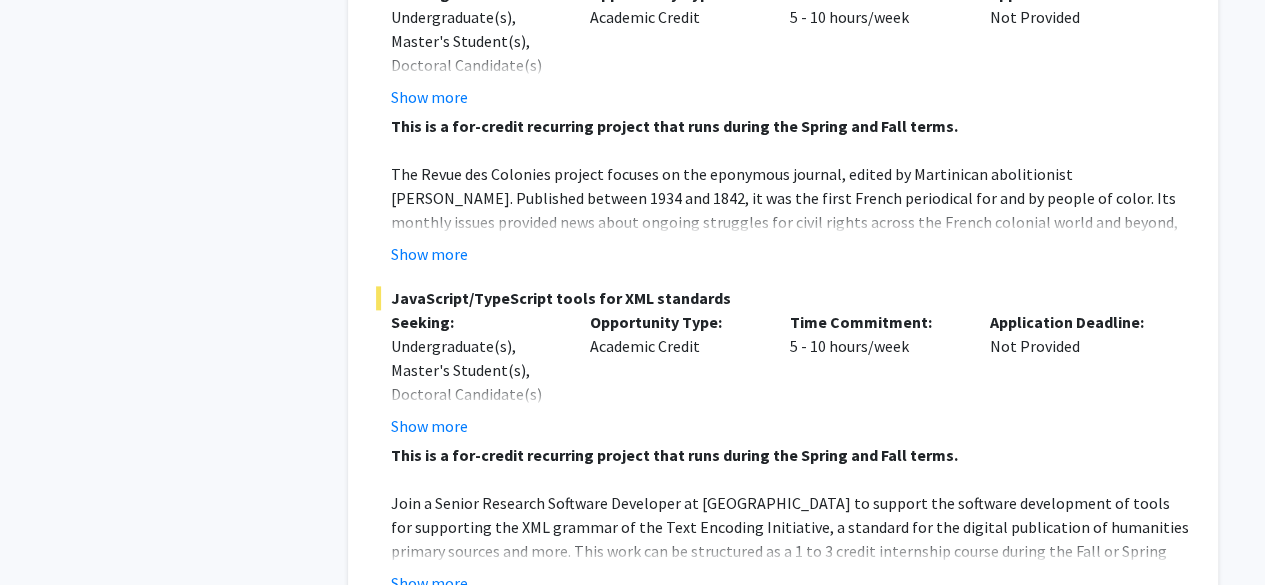 scroll, scrollTop: 1160, scrollLeft: 0, axis: vertical 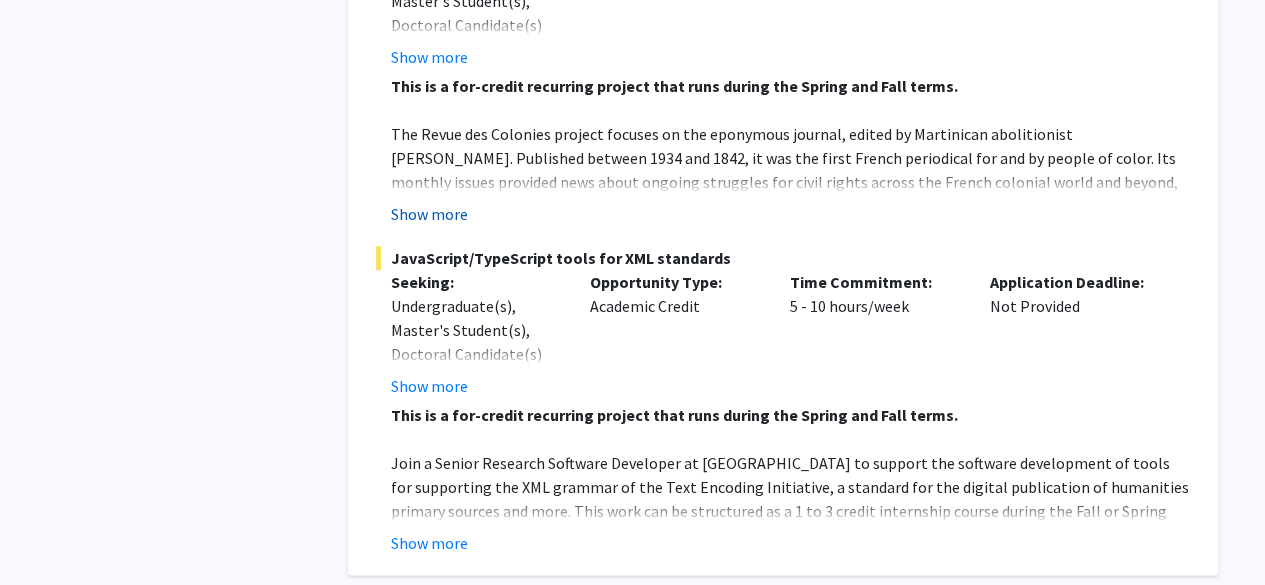 click on "Show more" 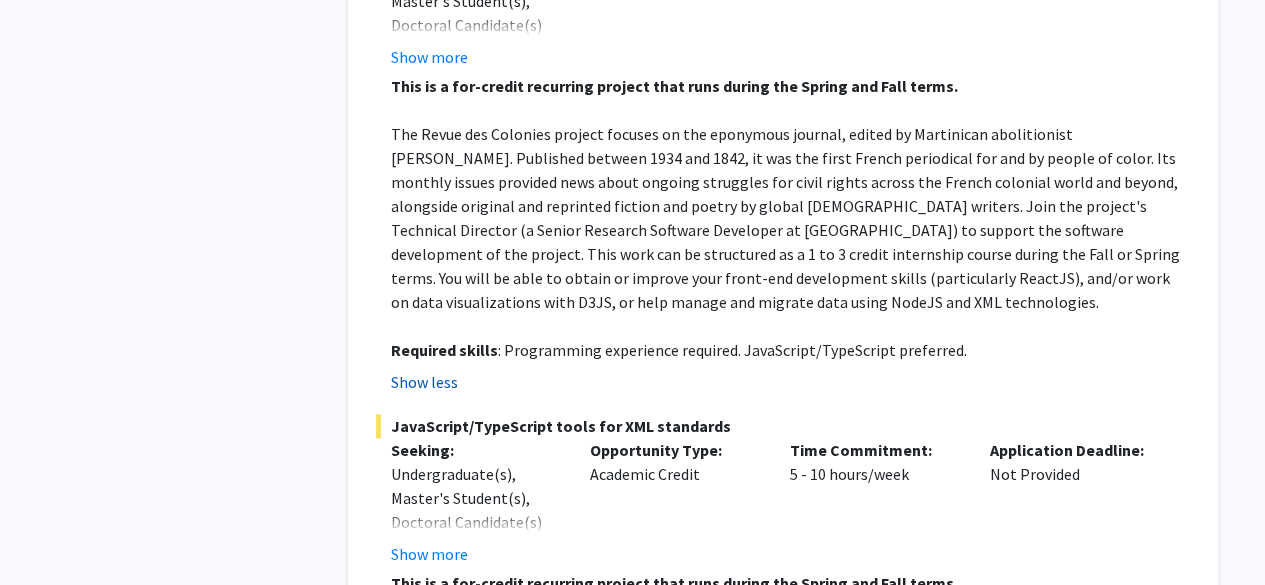 type 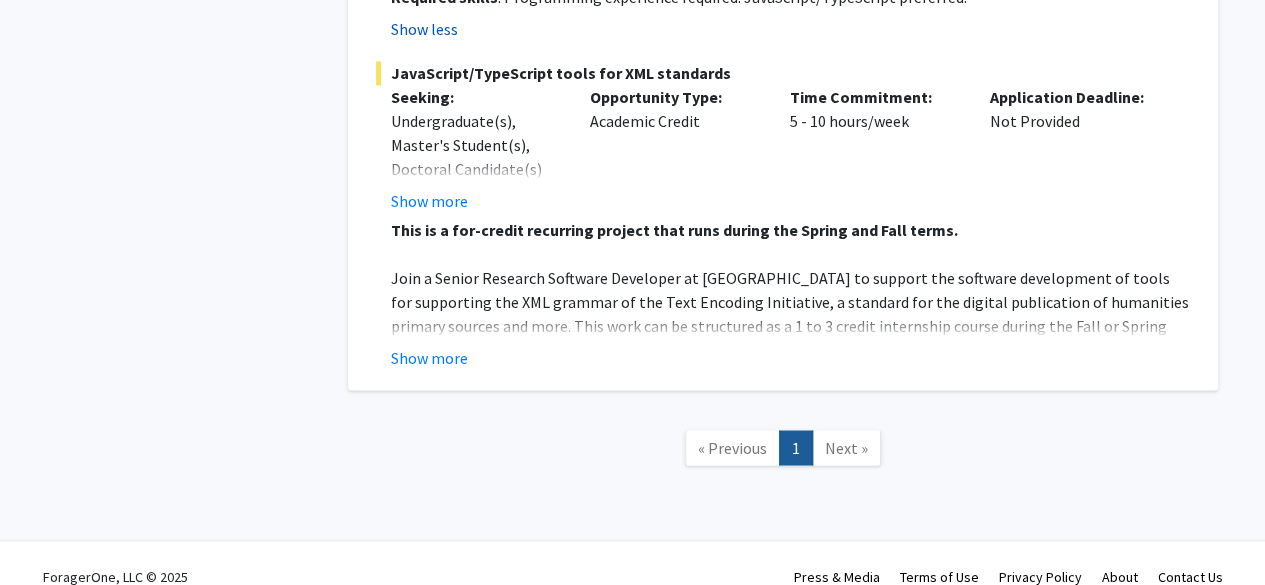 scroll, scrollTop: 1515, scrollLeft: 0, axis: vertical 